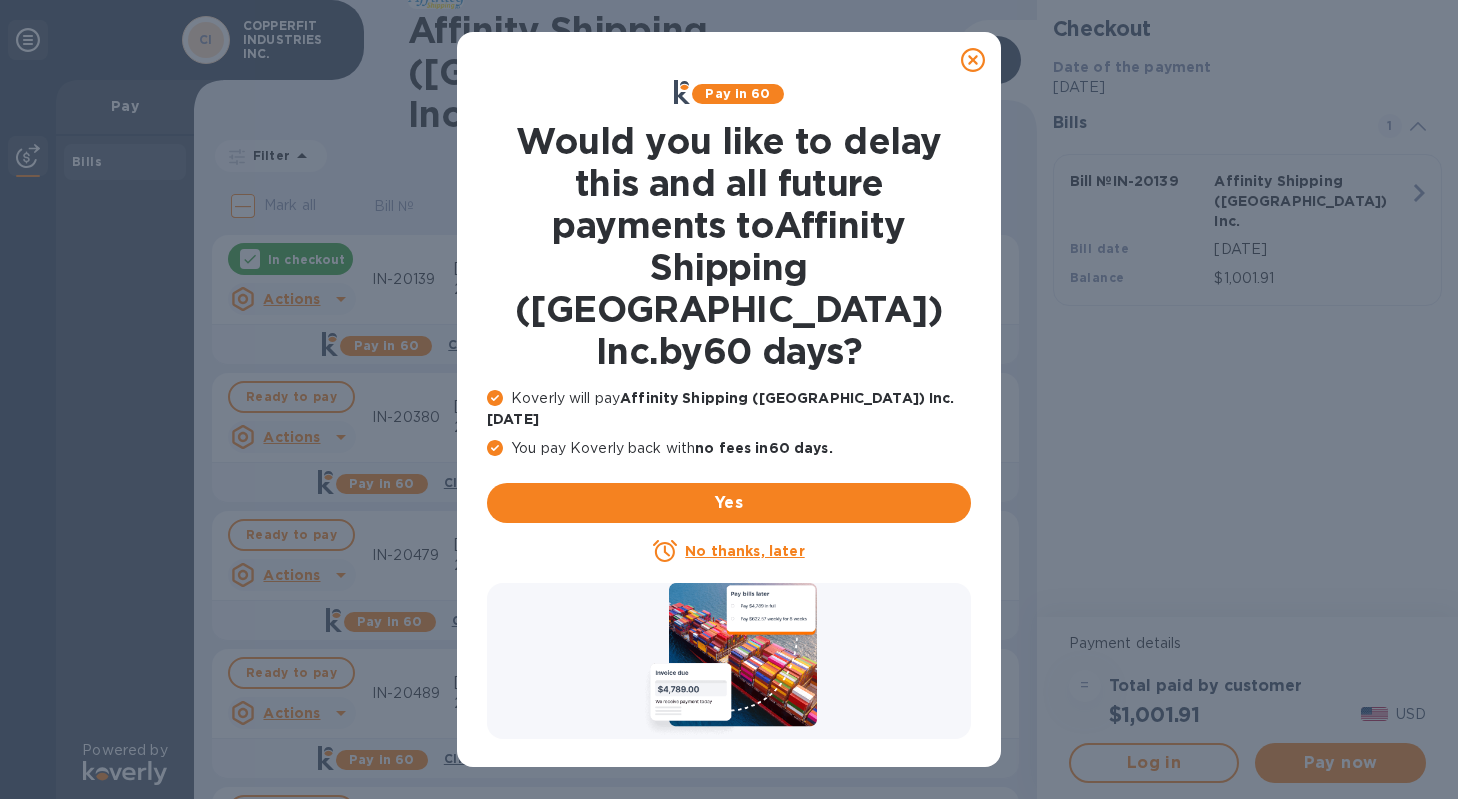 scroll, scrollTop: 0, scrollLeft: 0, axis: both 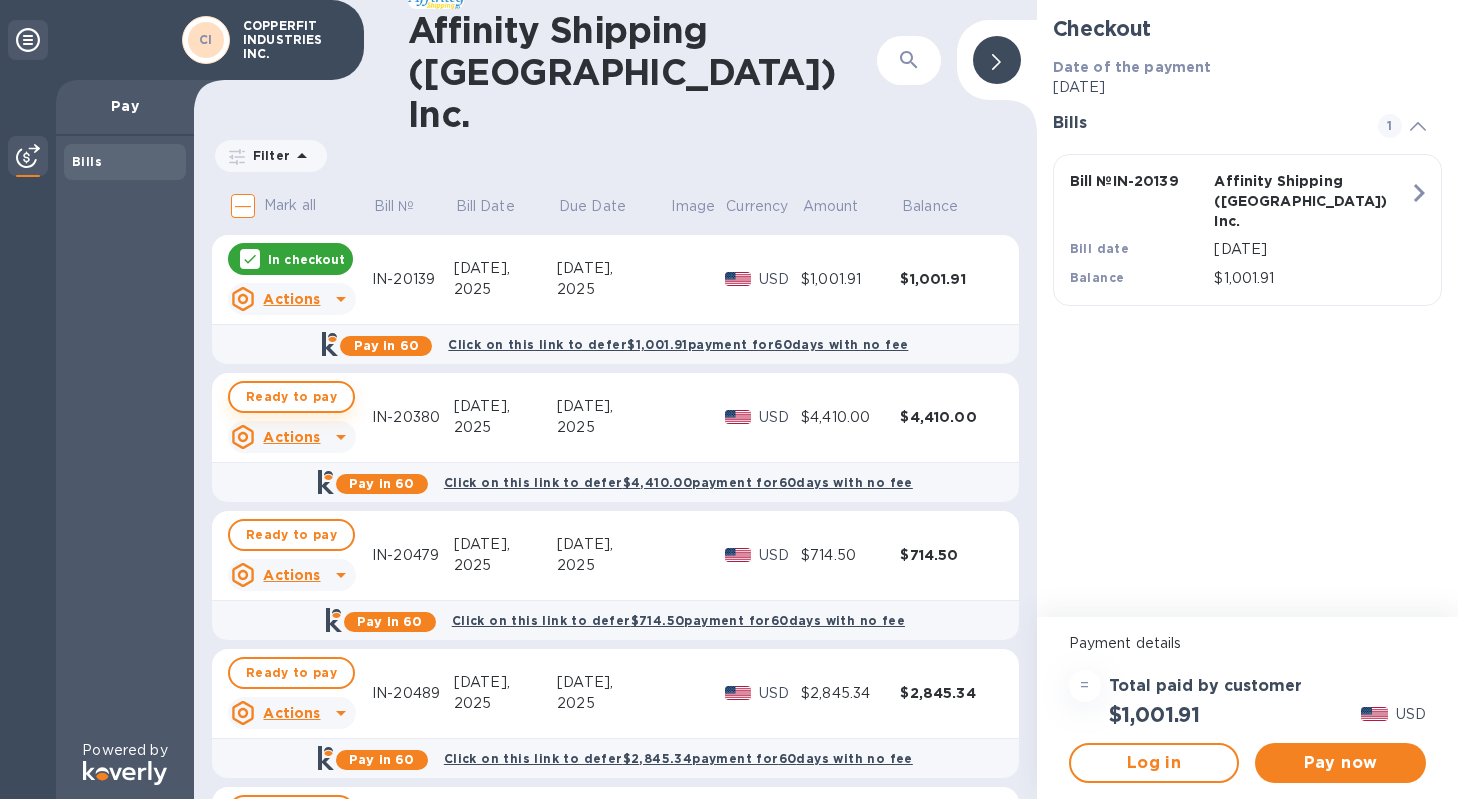 click on "Ready to pay" at bounding box center [291, 397] 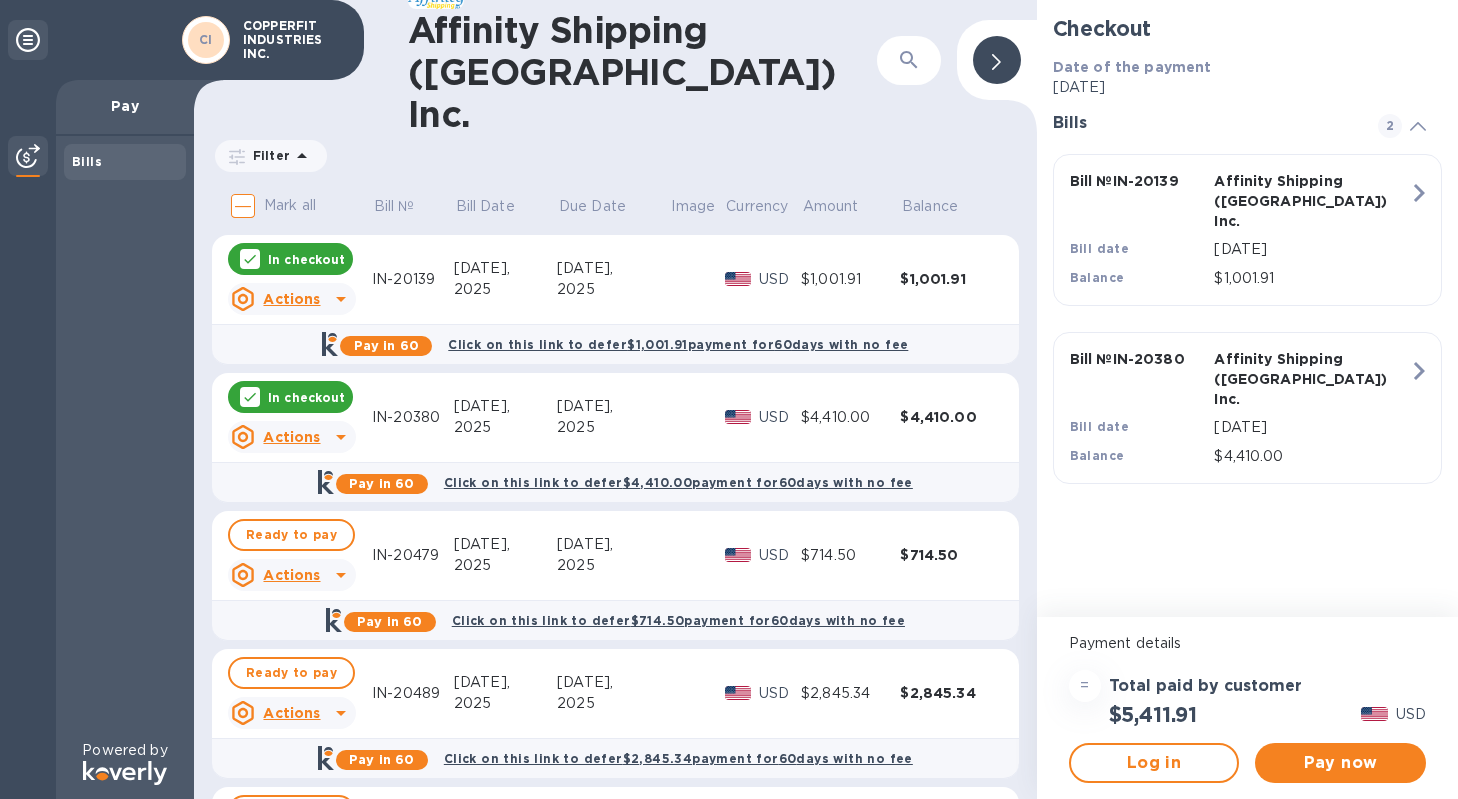 click on "Ready to pay" at bounding box center [291, 535] 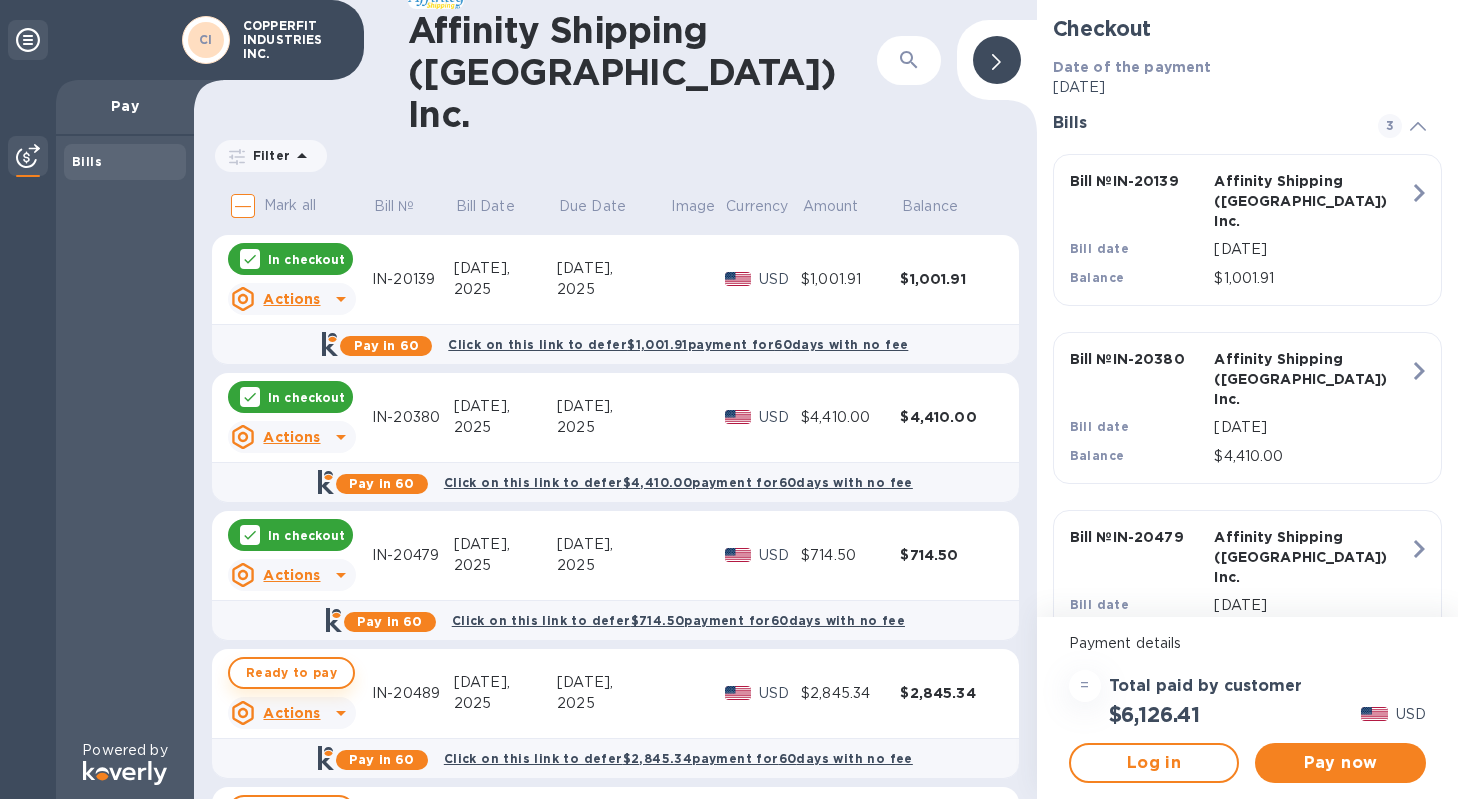 click on "Ready to pay" at bounding box center (291, 673) 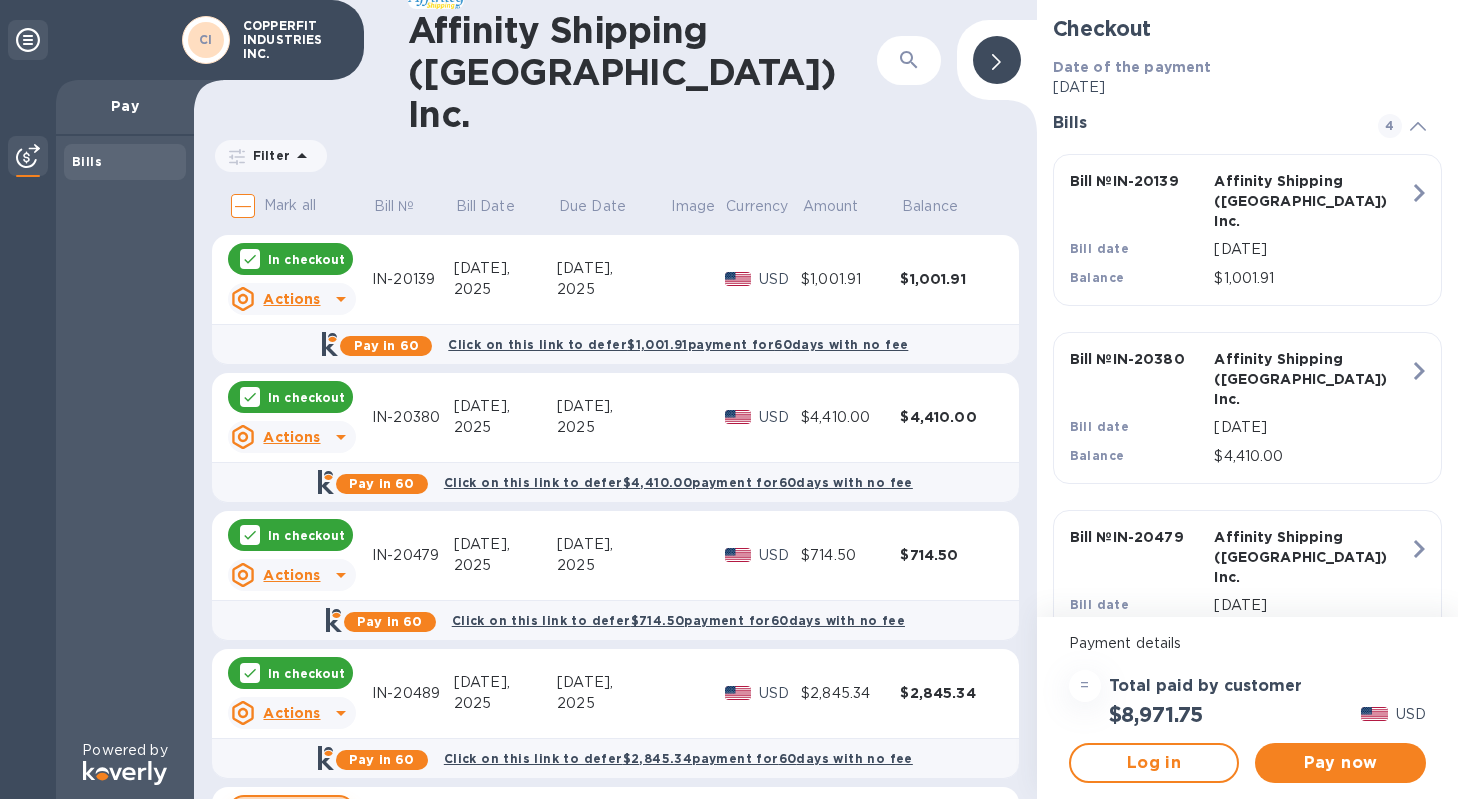 click on "Ready to pay" at bounding box center [291, 811] 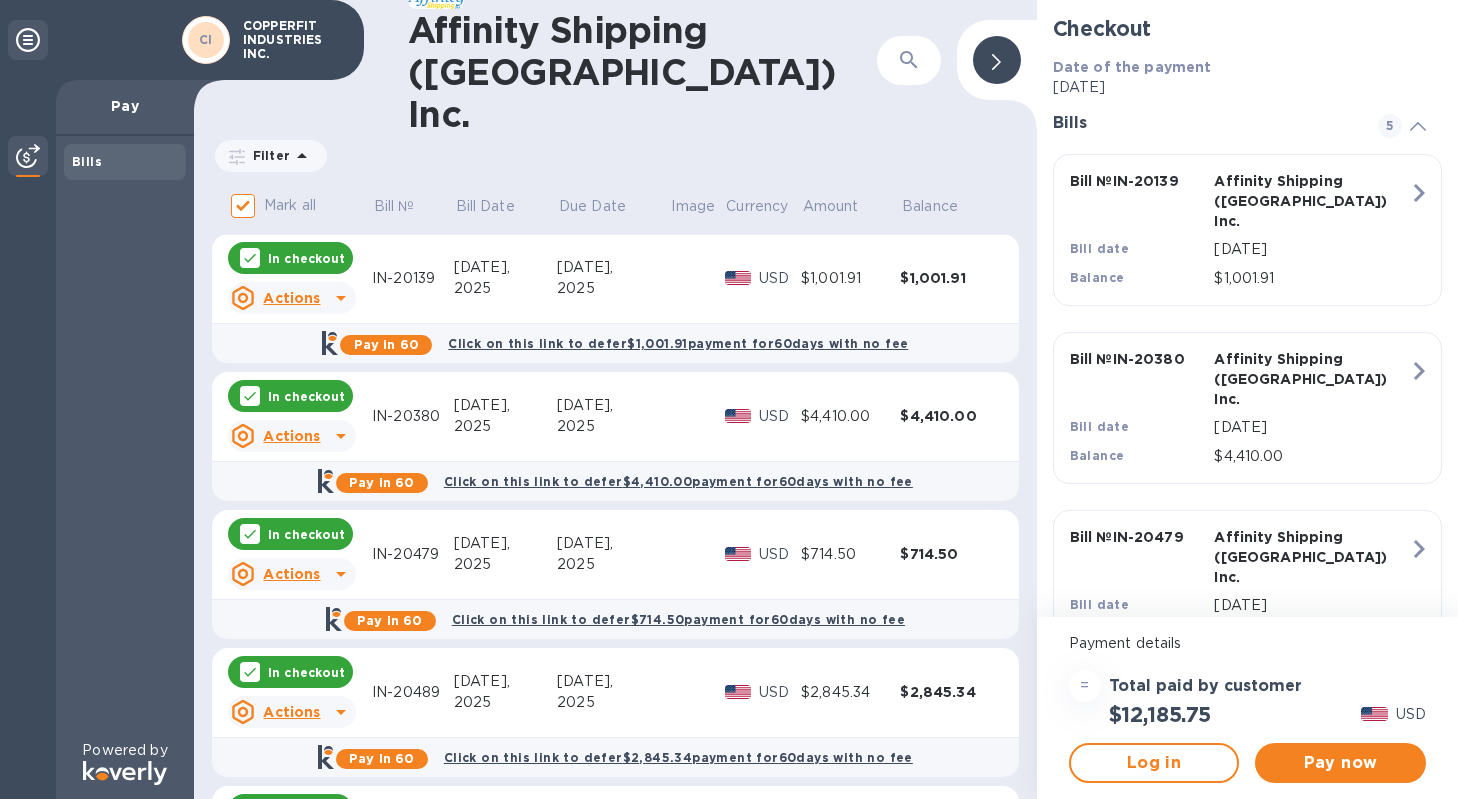 scroll, scrollTop: 0, scrollLeft: 0, axis: both 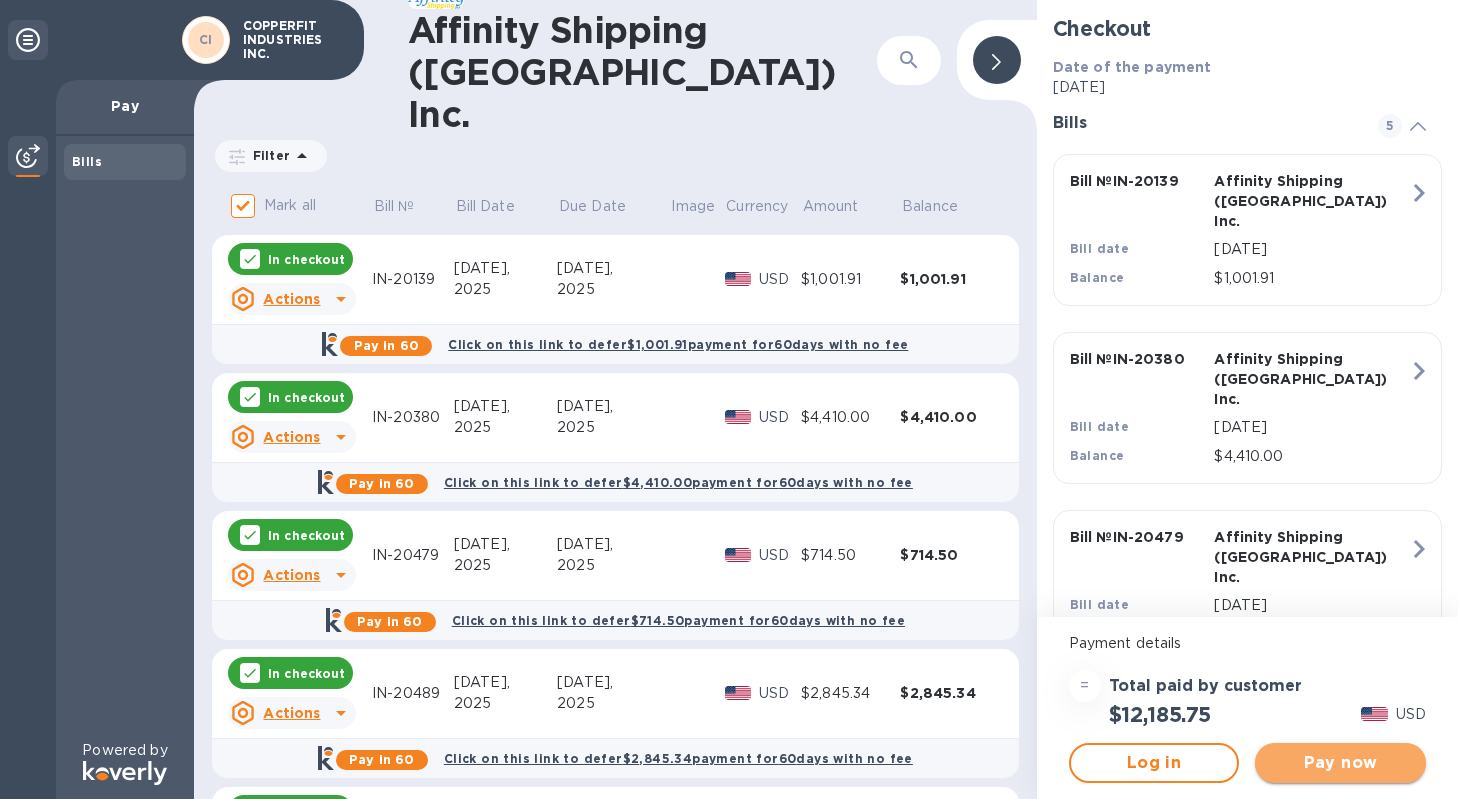 click on "Pay now" at bounding box center (1340, 763) 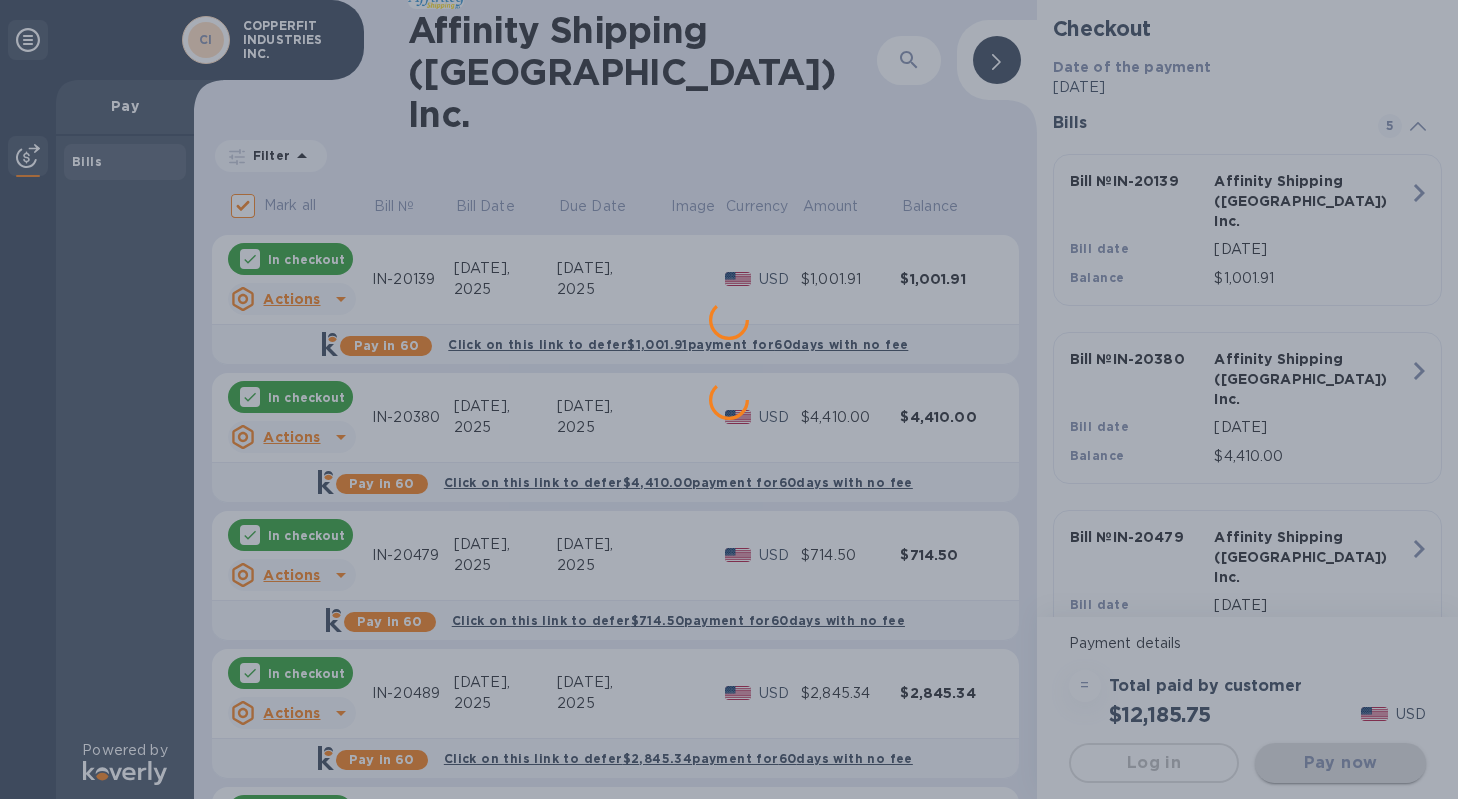 scroll, scrollTop: 0, scrollLeft: 0, axis: both 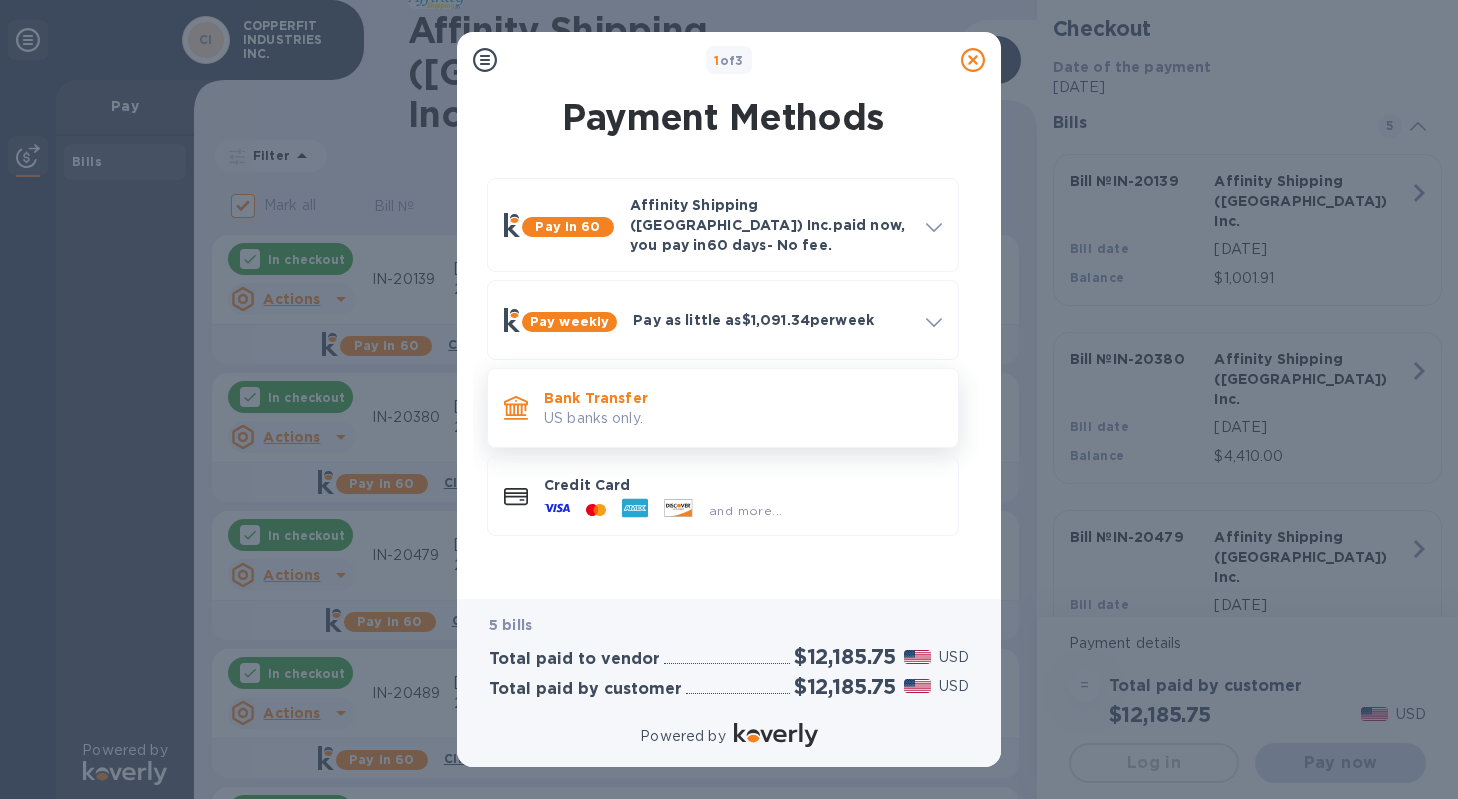 click on "US banks only." at bounding box center [743, 418] 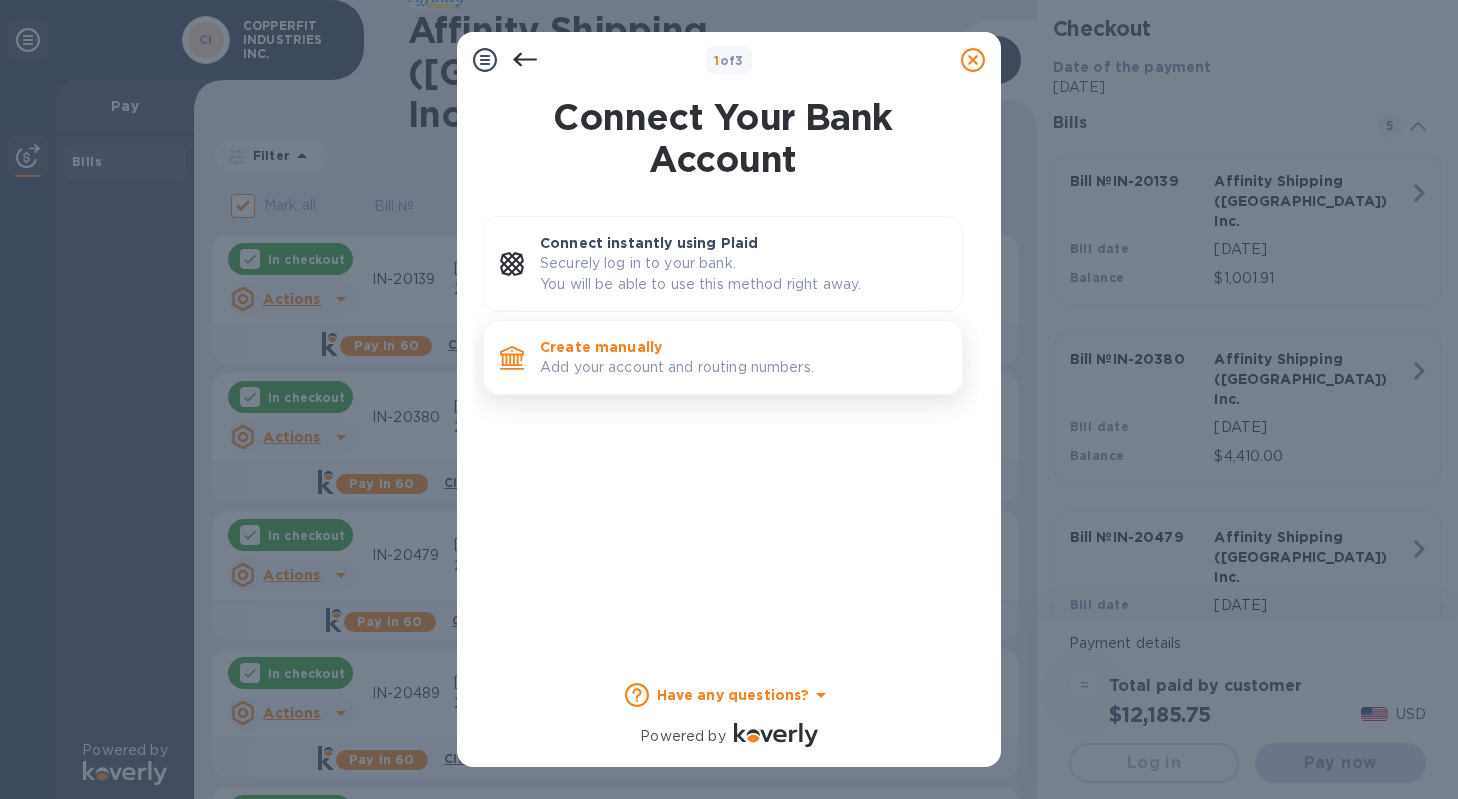 click on "Add your account and routing numbers." at bounding box center [743, 367] 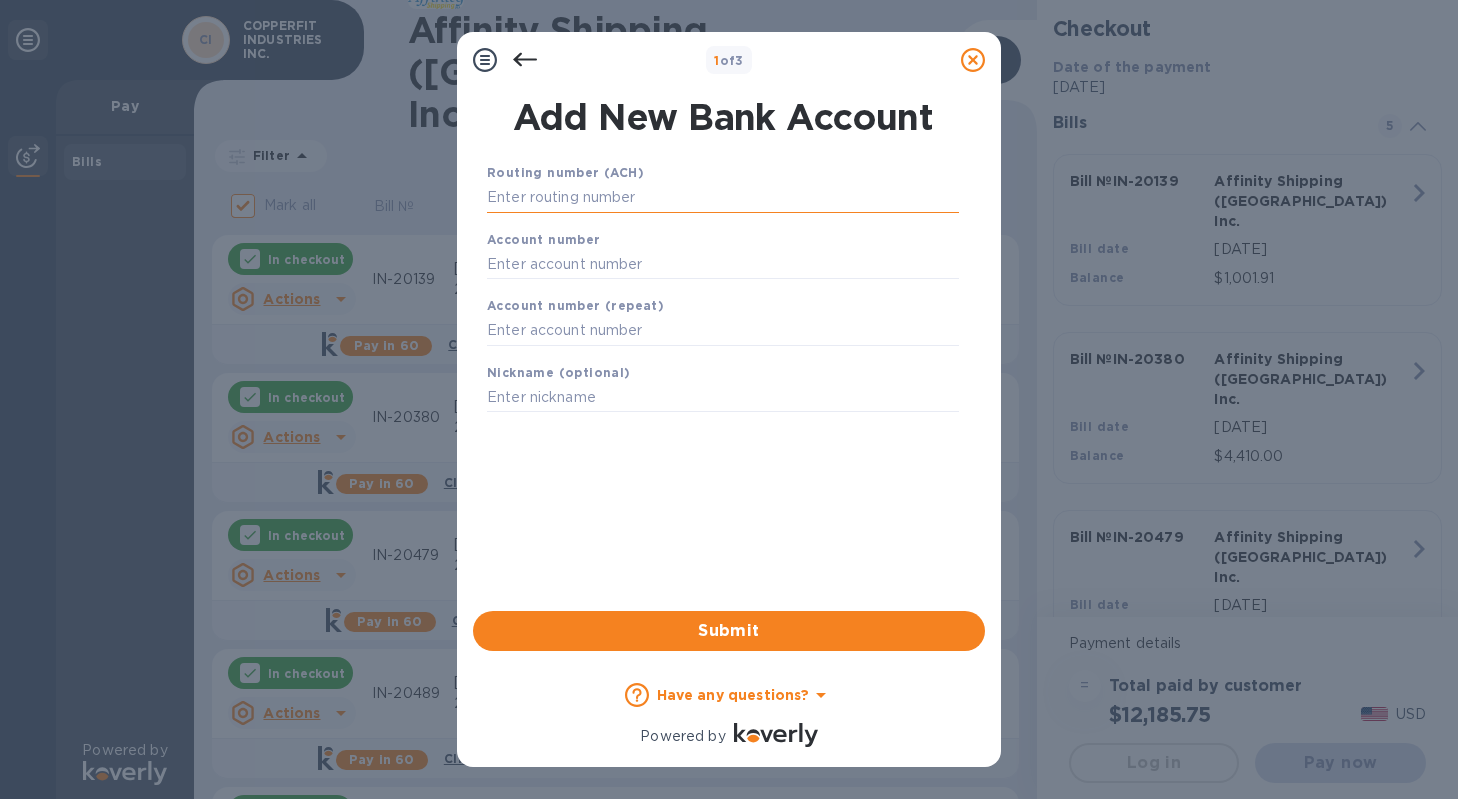 click at bounding box center (723, 198) 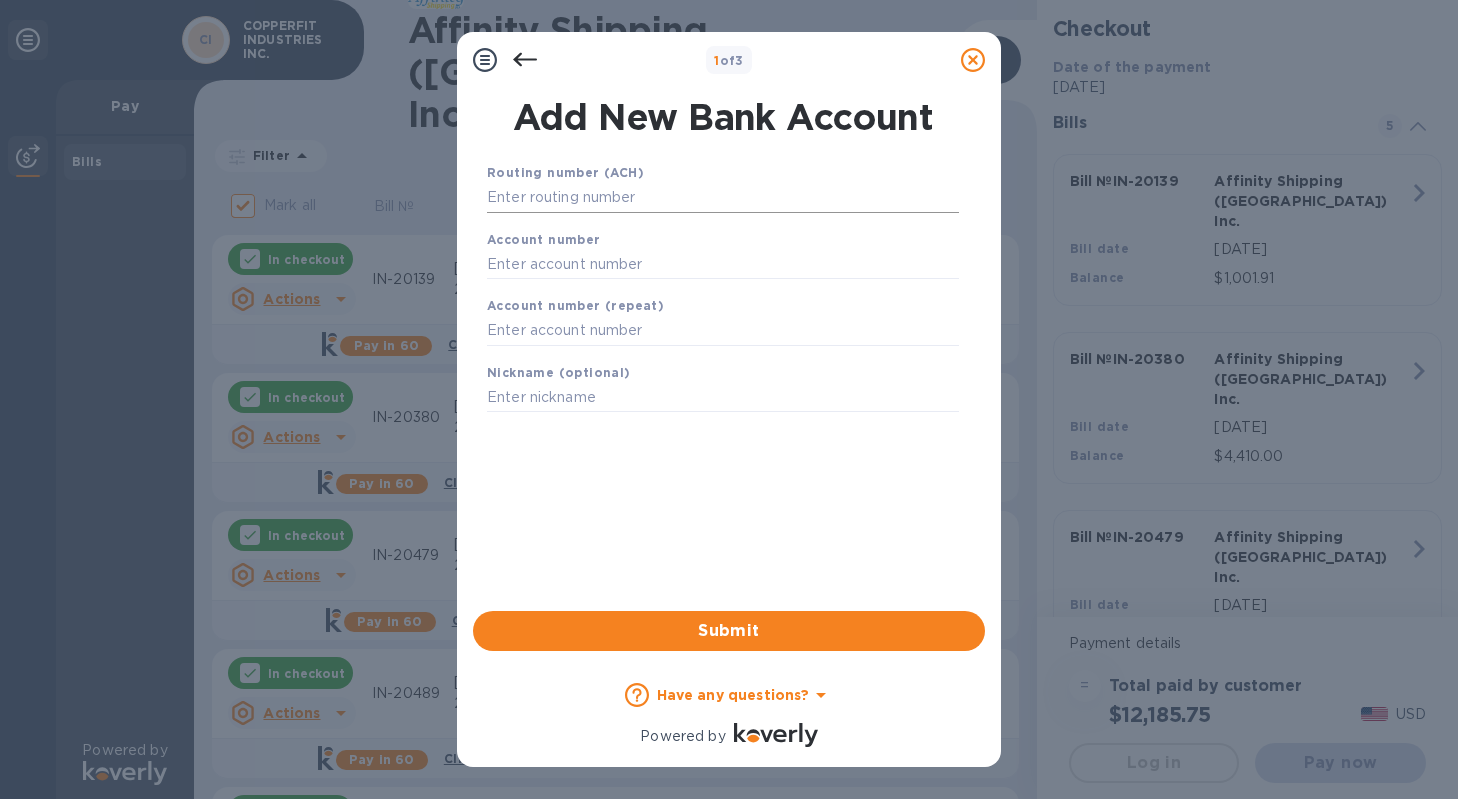 click at bounding box center (723, 198) 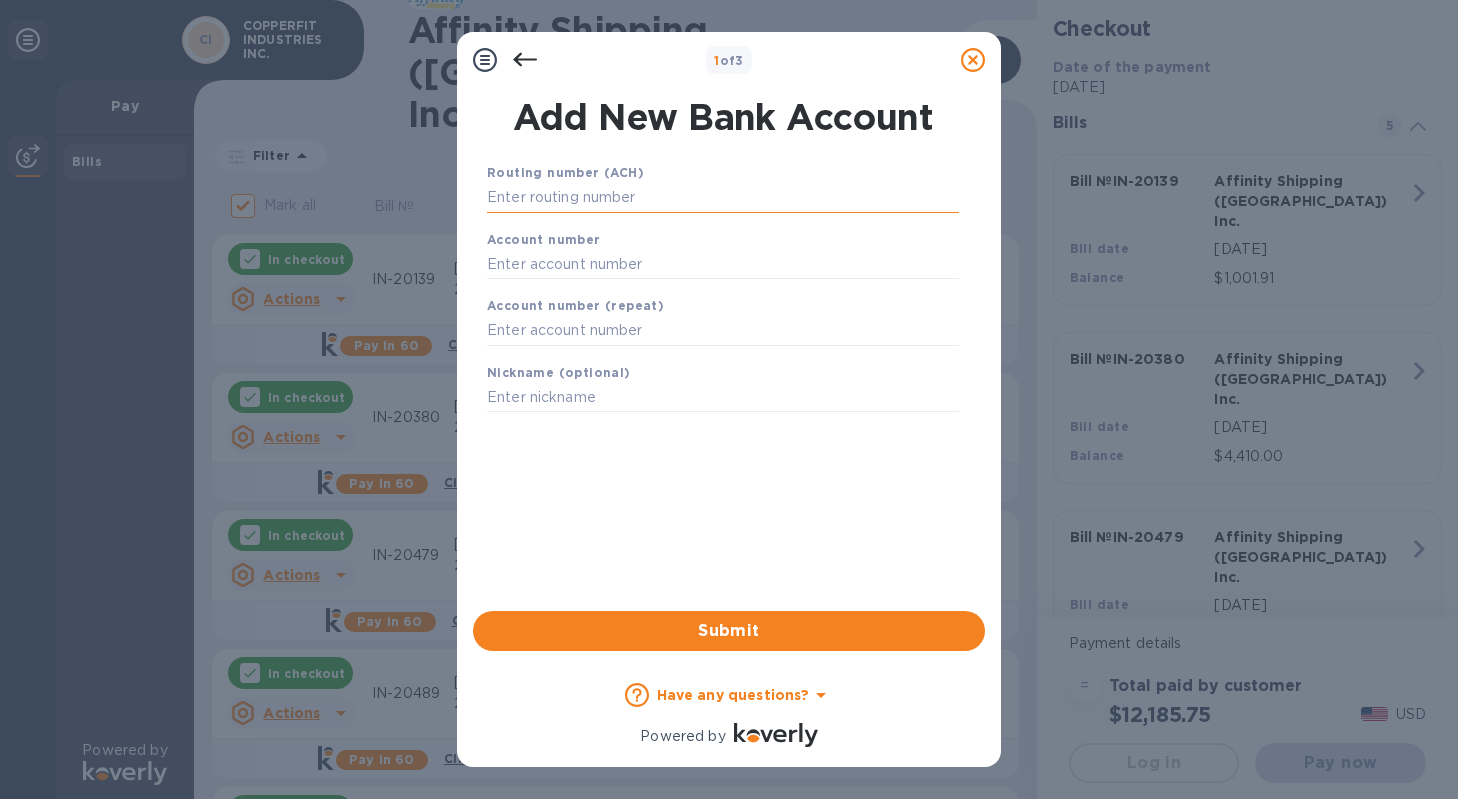 paste on "322271627" 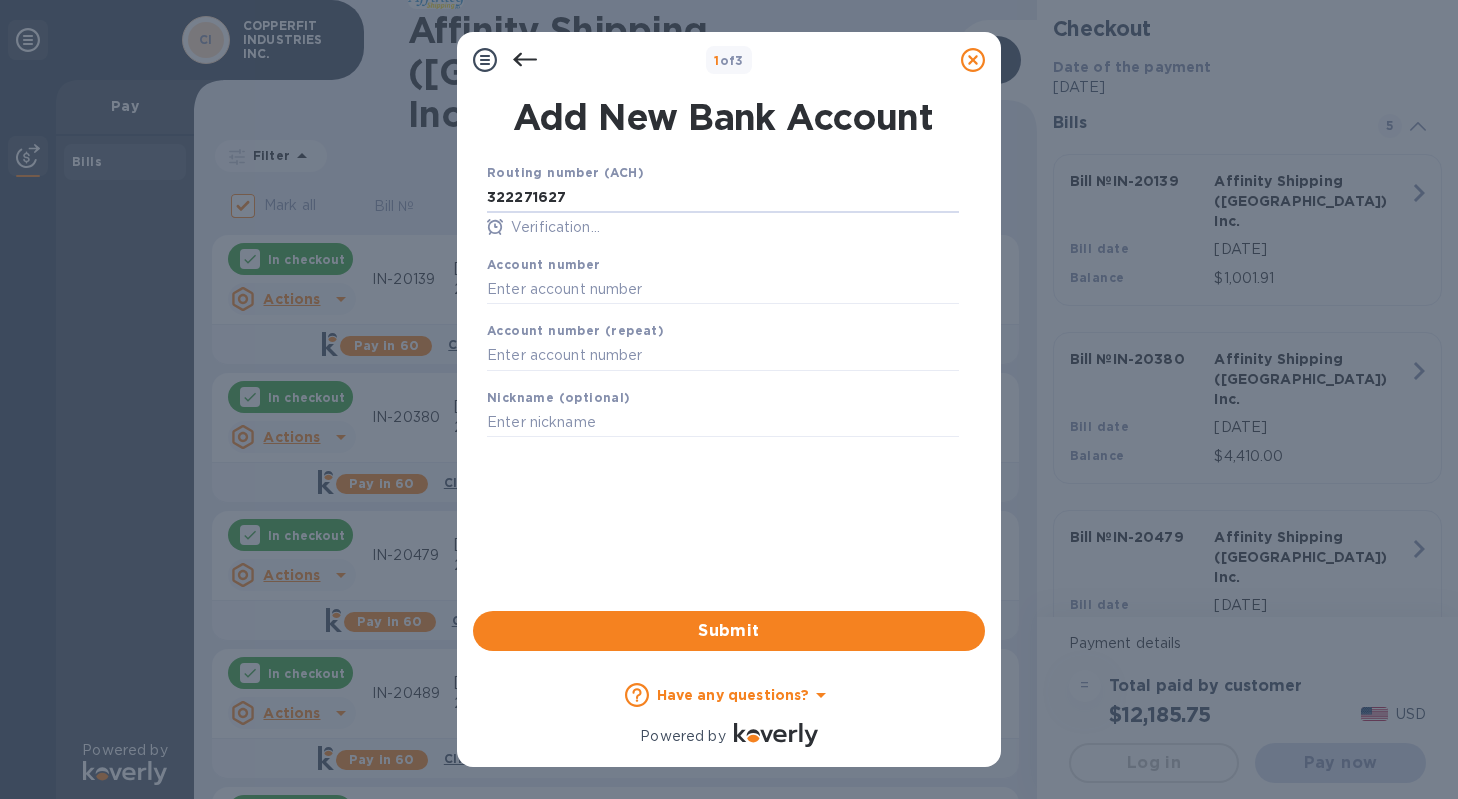 type on "322271627" 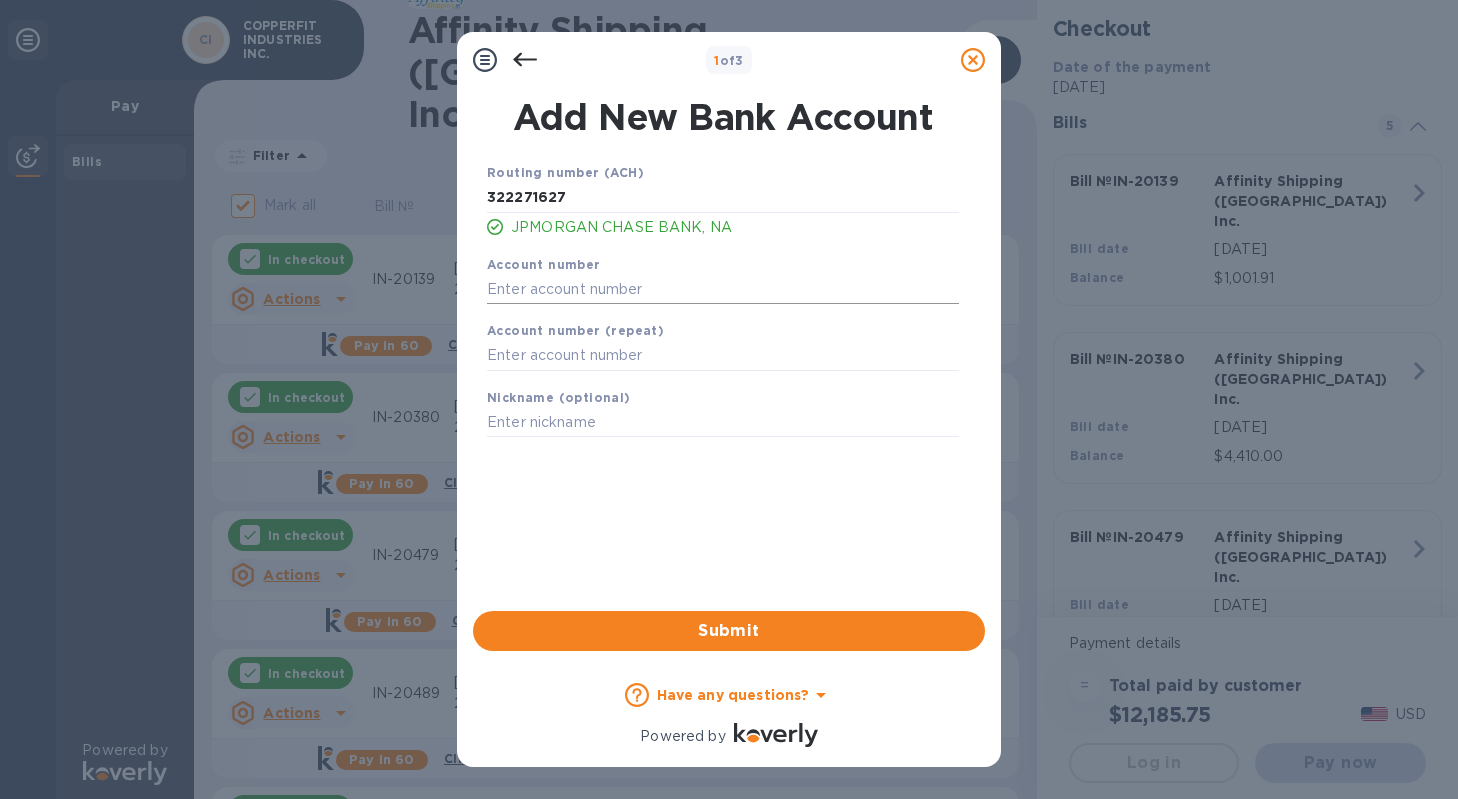 click at bounding box center (723, 289) 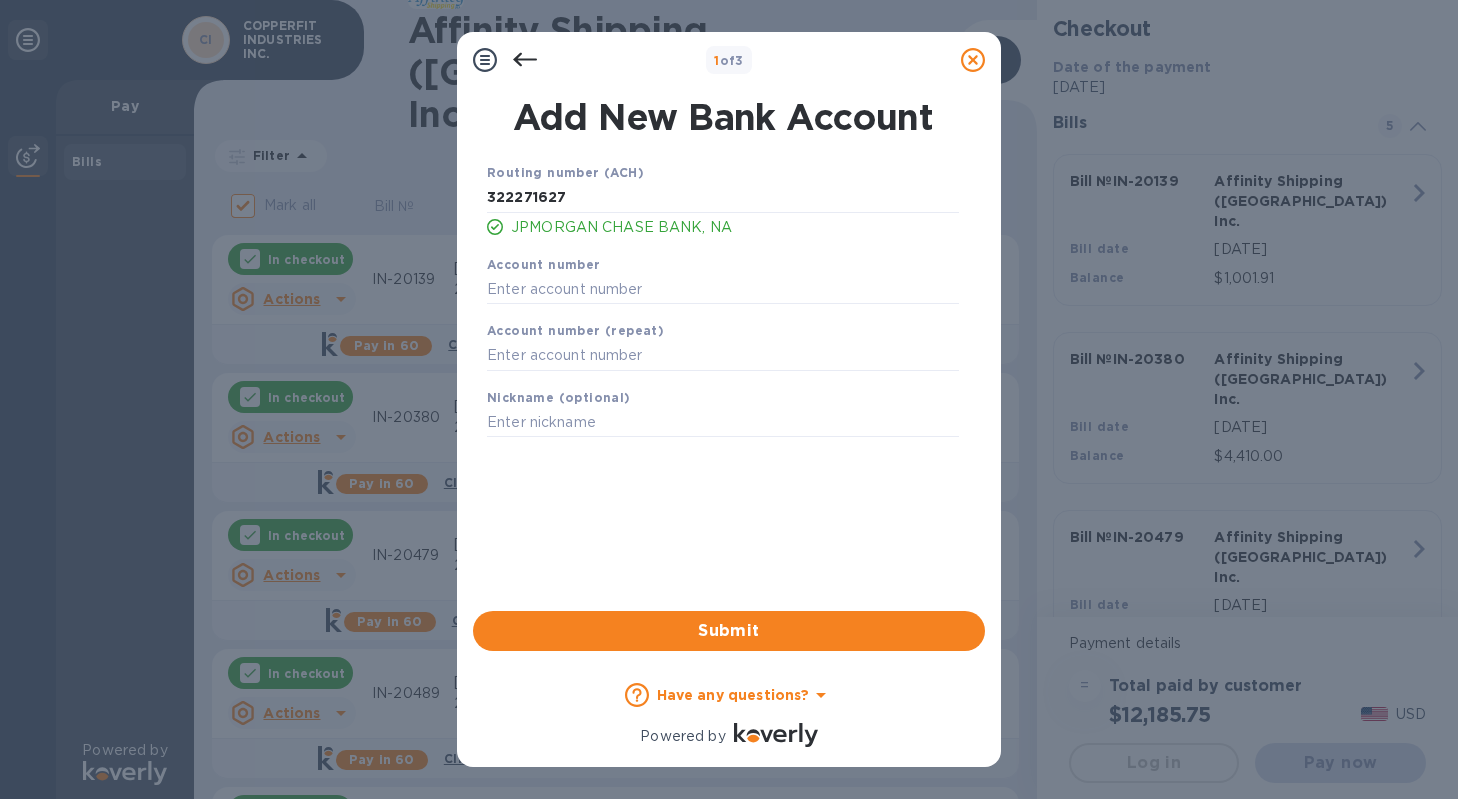 click on "Account number" at bounding box center (544, 264) 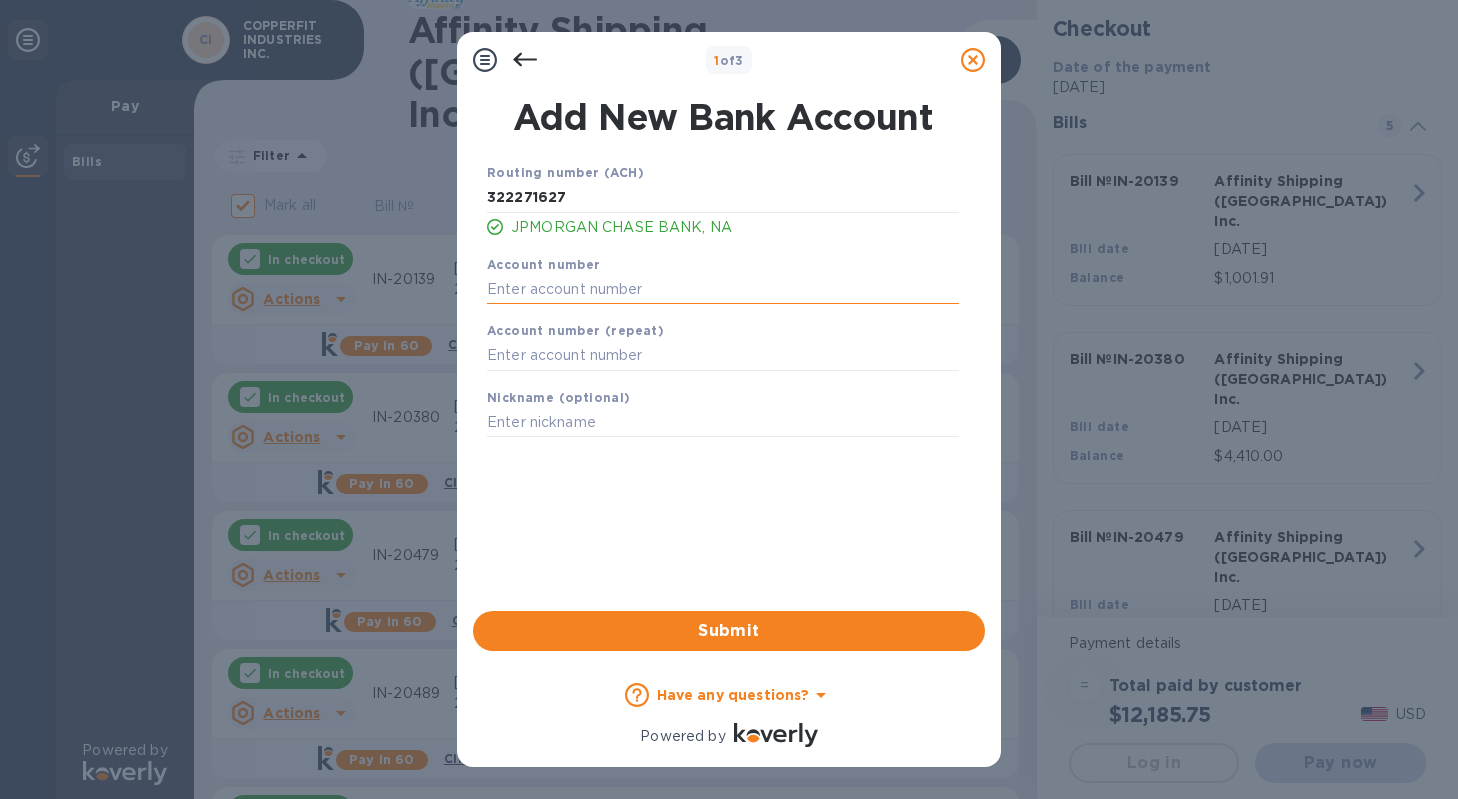 click at bounding box center (723, 289) 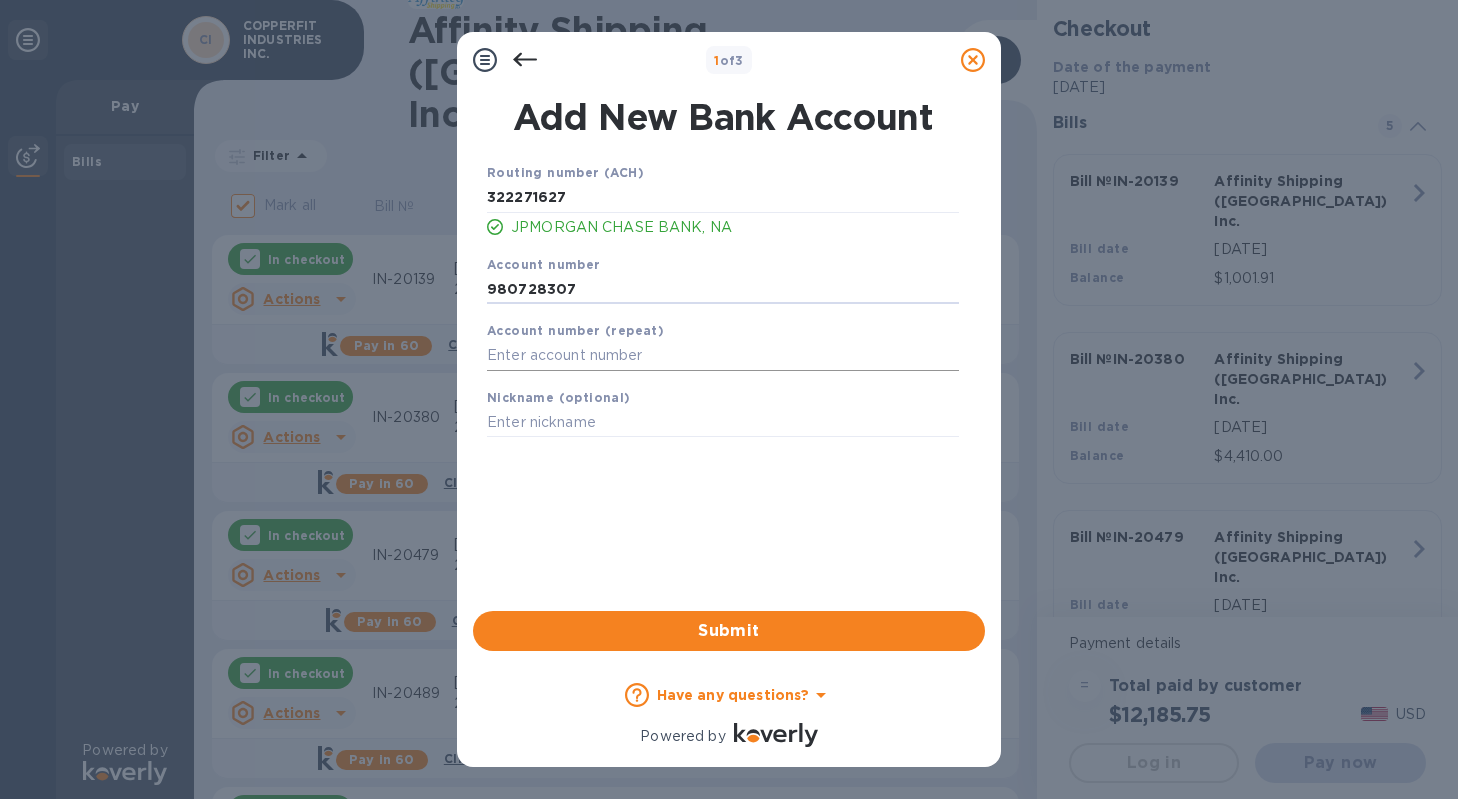 type on "980728307" 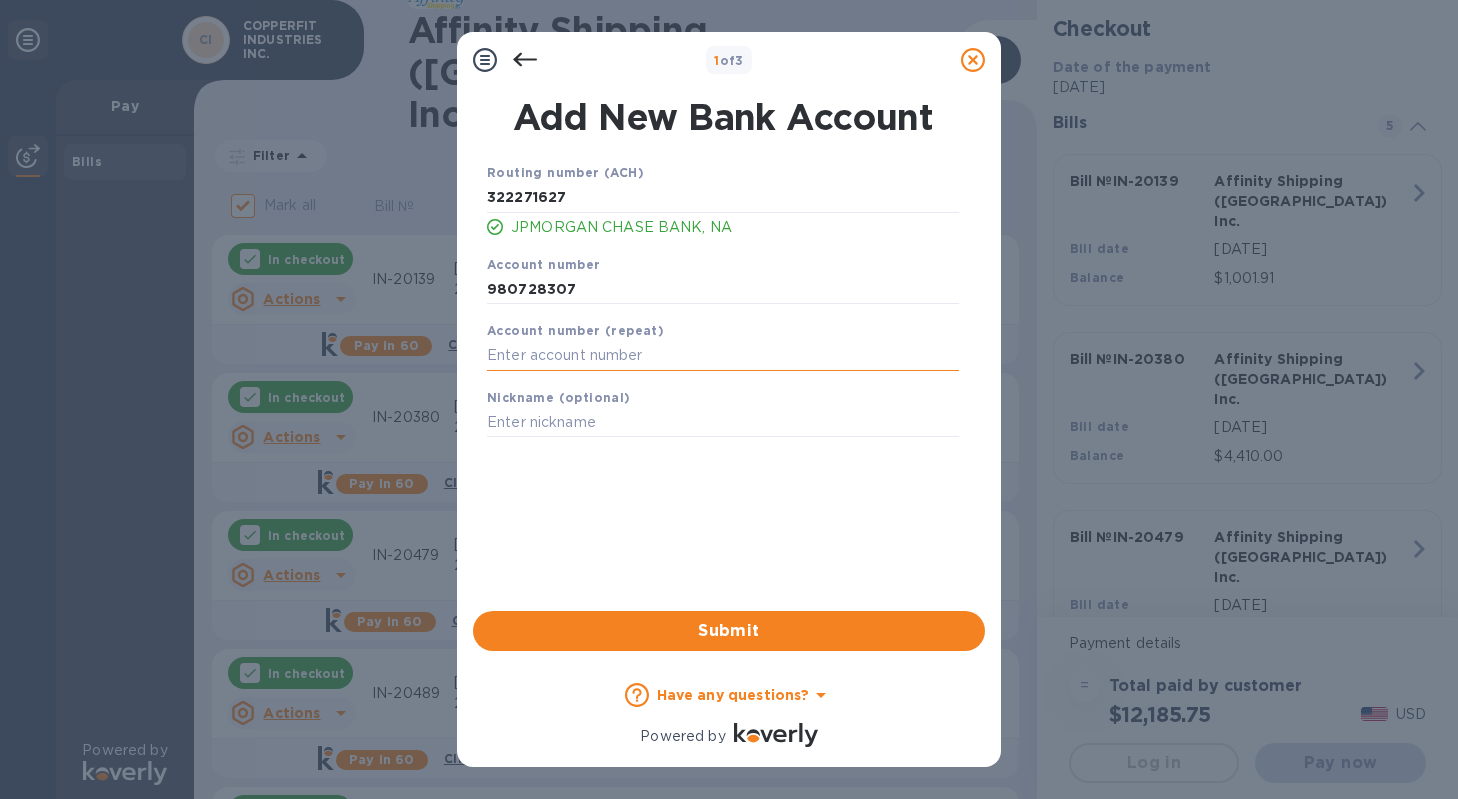 paste on "980728307" 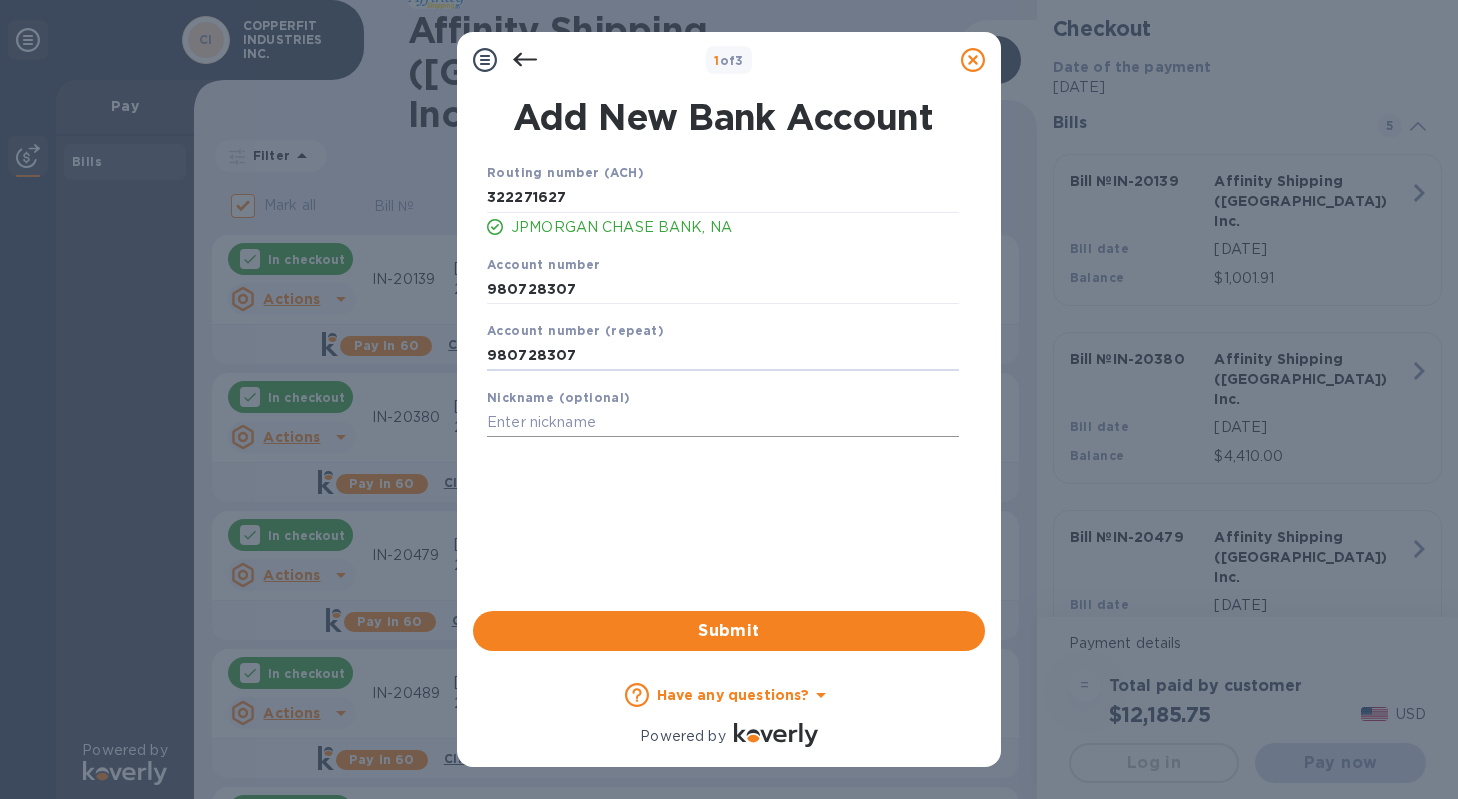 type on "980728307" 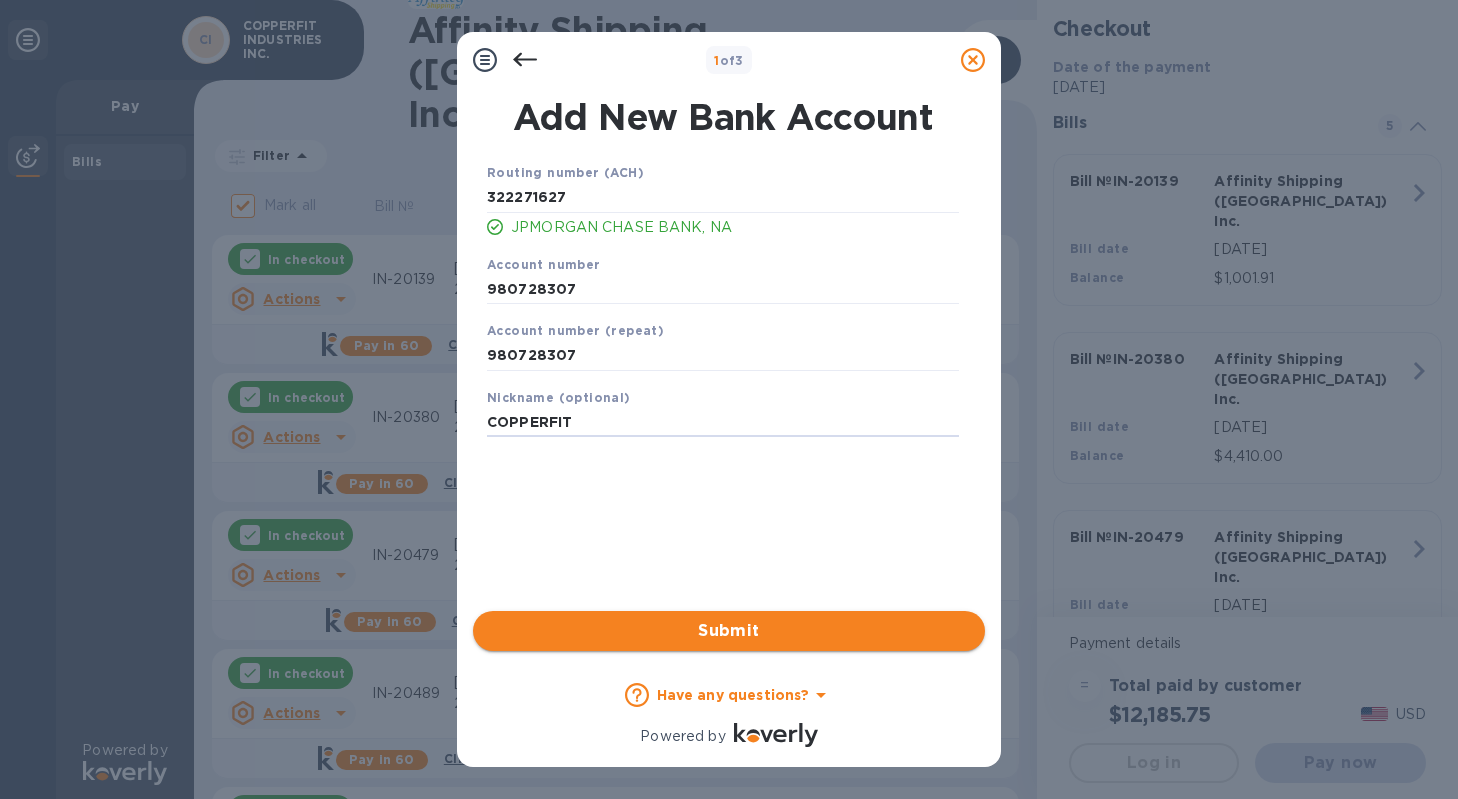 type on "COPPERFIT" 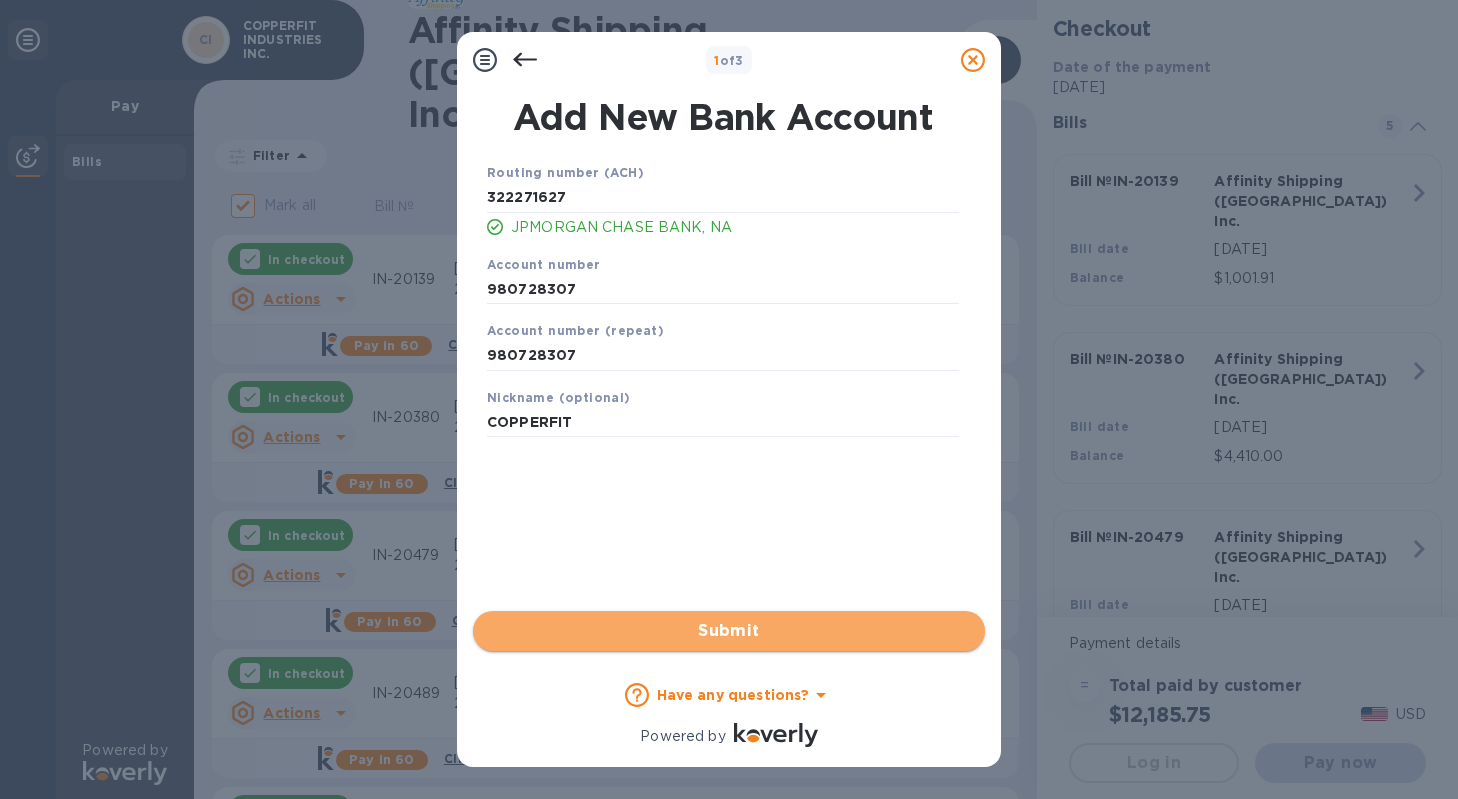 click on "Submit" at bounding box center (729, 631) 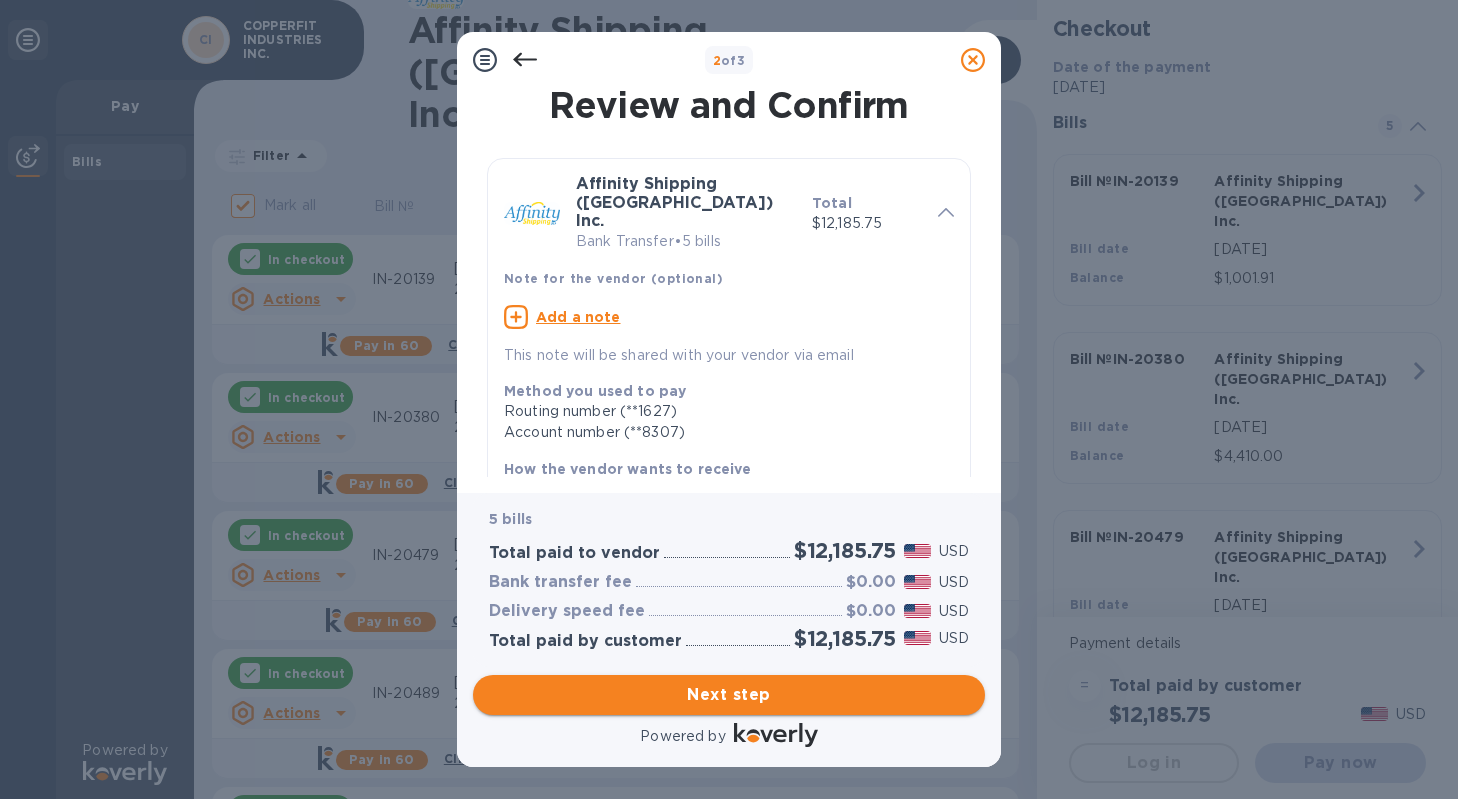 click on "Next step" at bounding box center (729, 695) 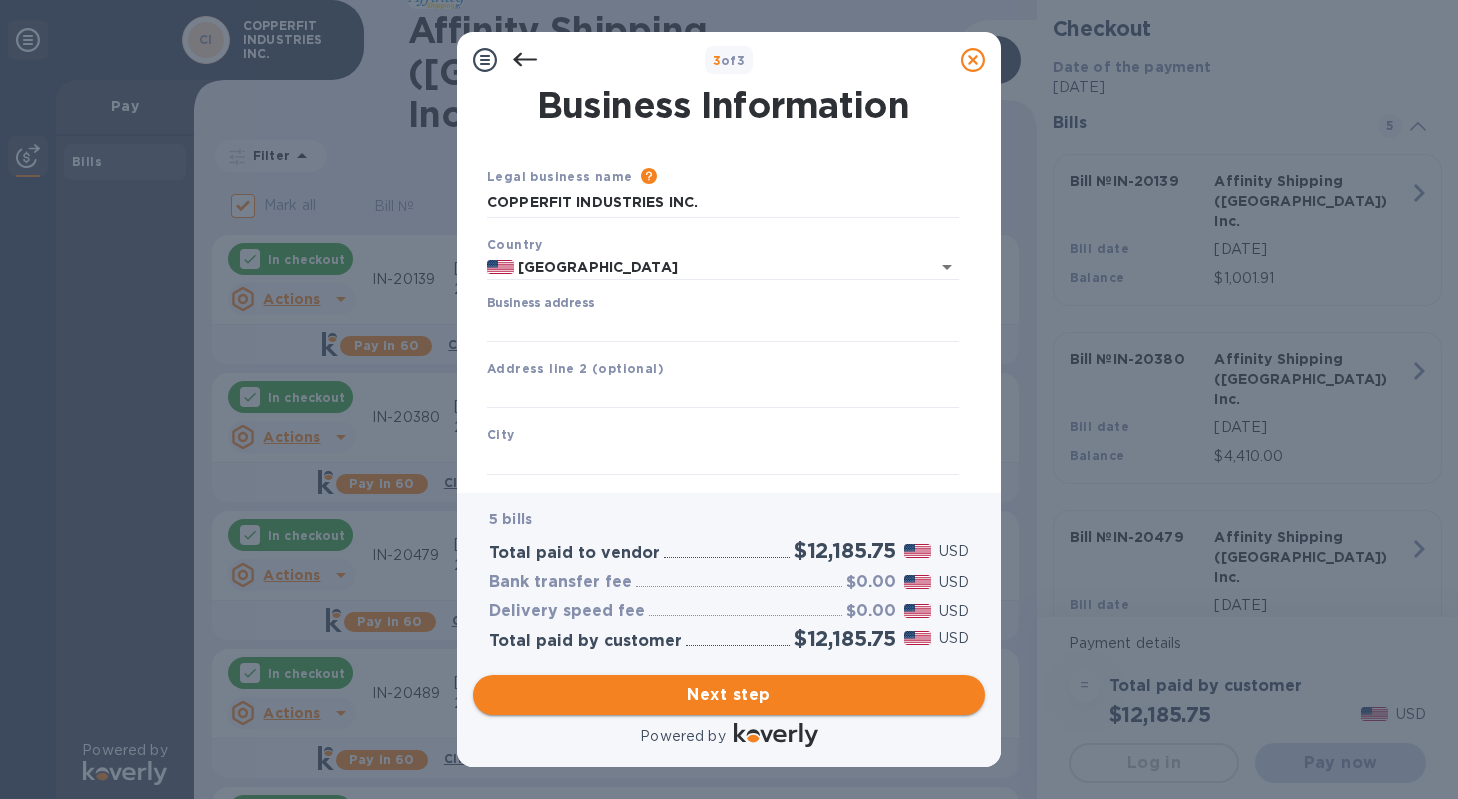 type on "United States" 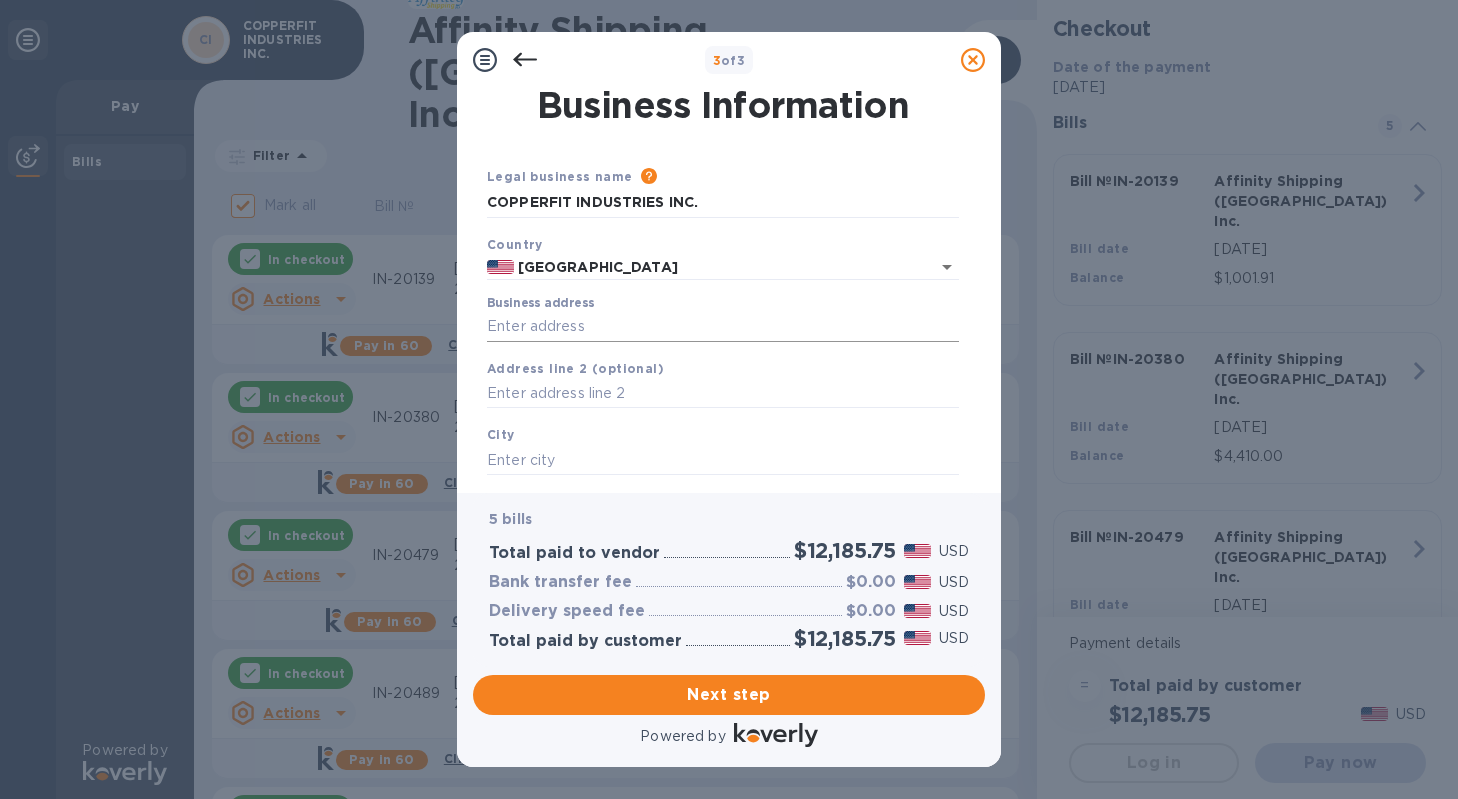 click on "Business address" at bounding box center (723, 327) 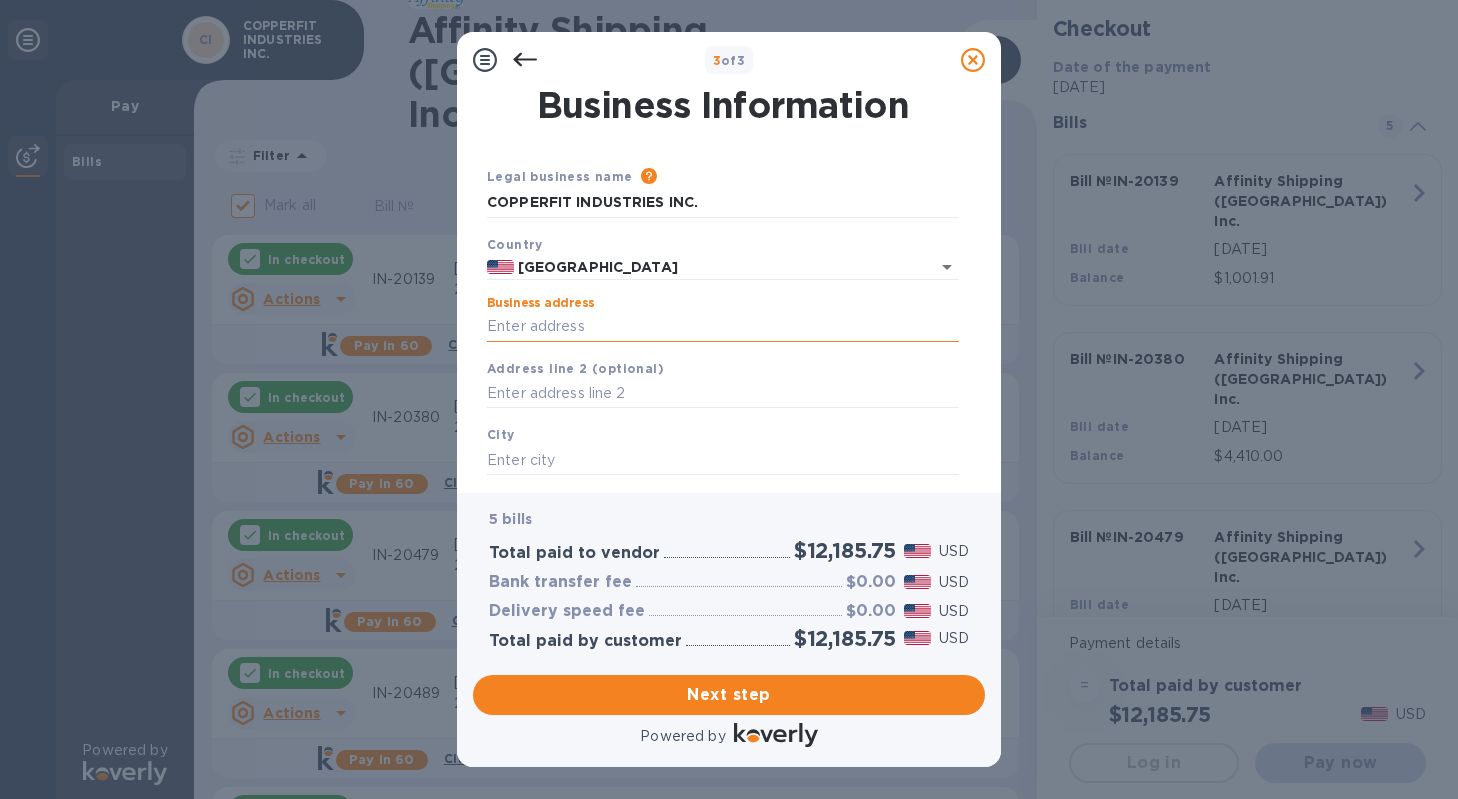 type on "1280 East 9th Street" 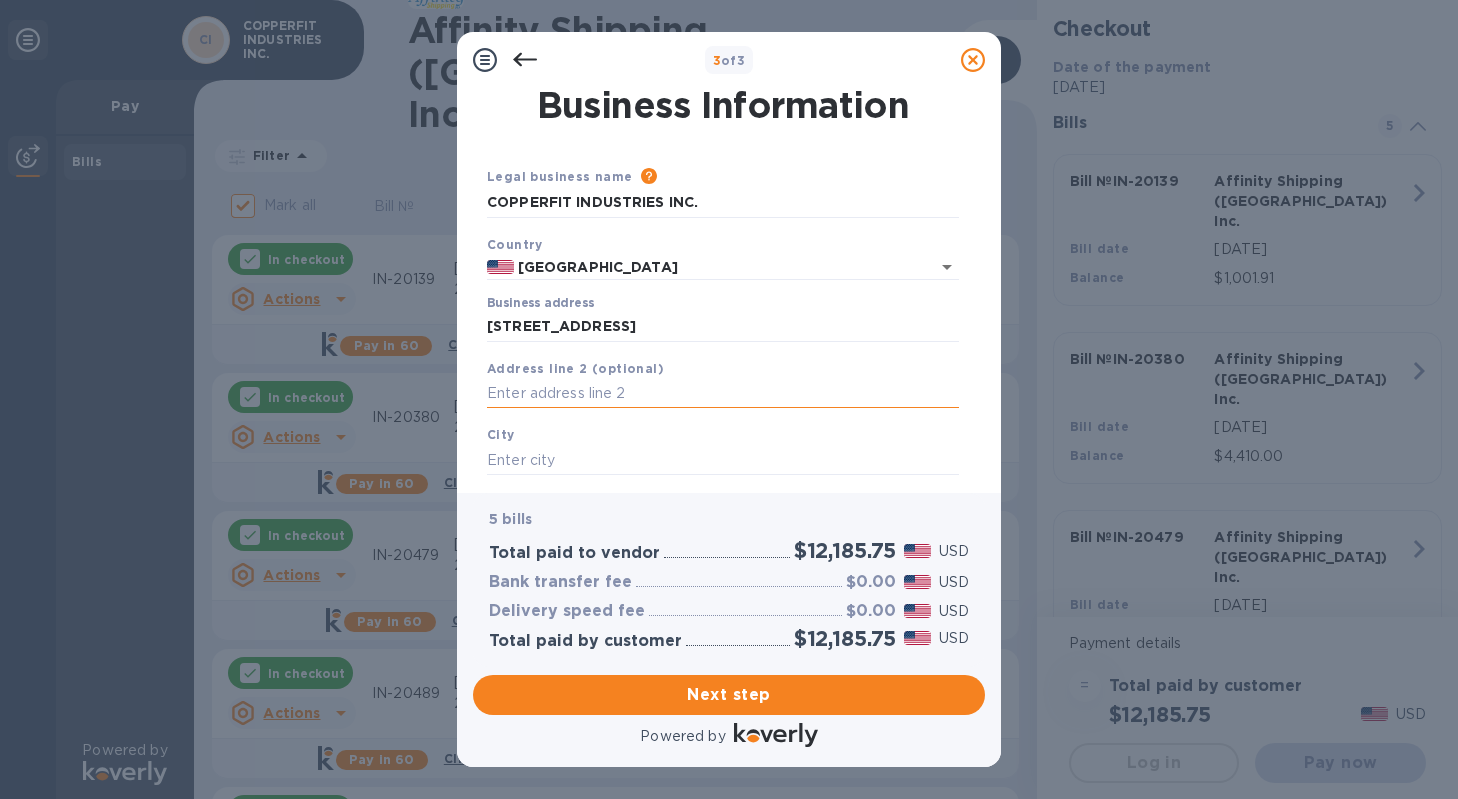 click at bounding box center (723, 394) 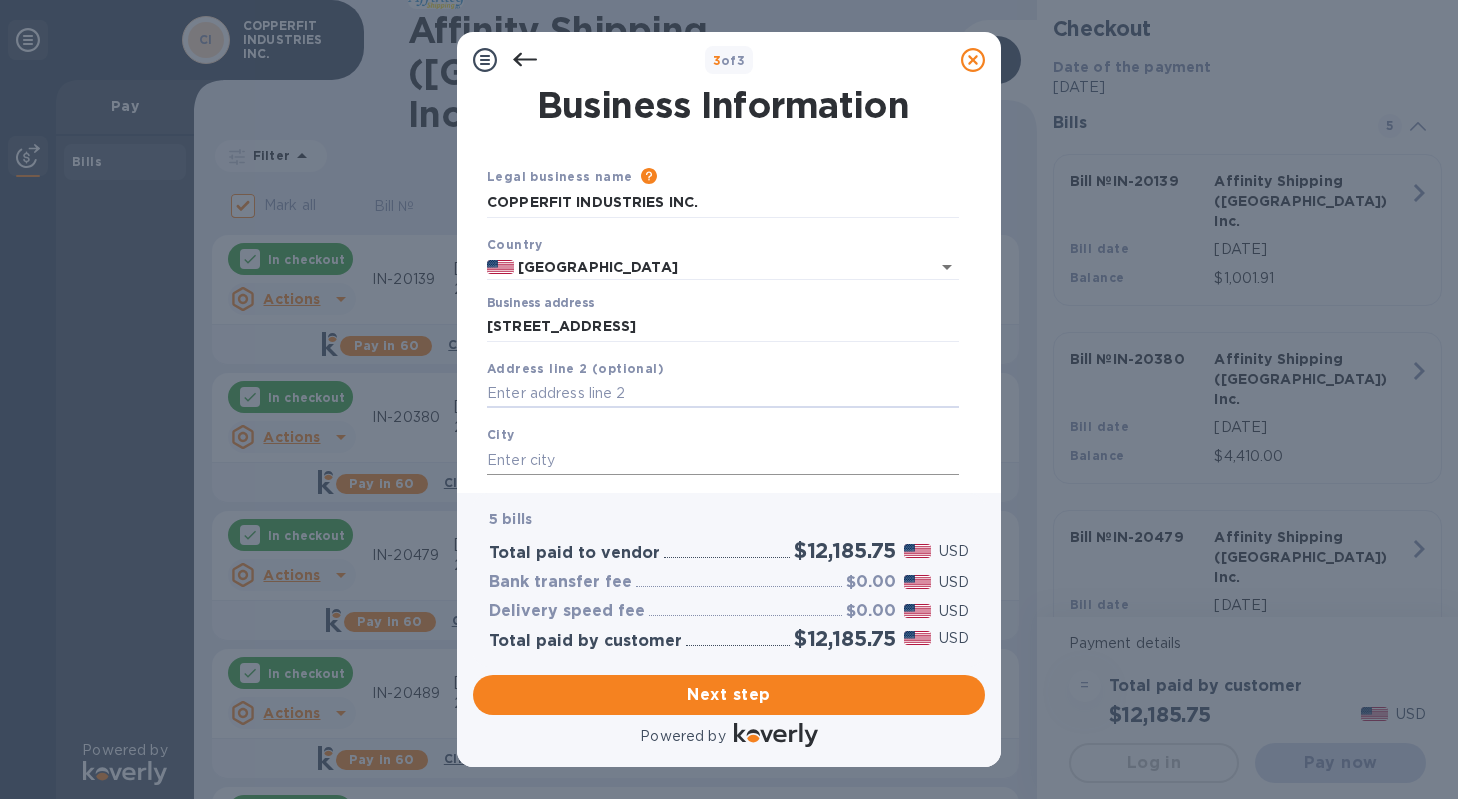 click at bounding box center [723, 460] 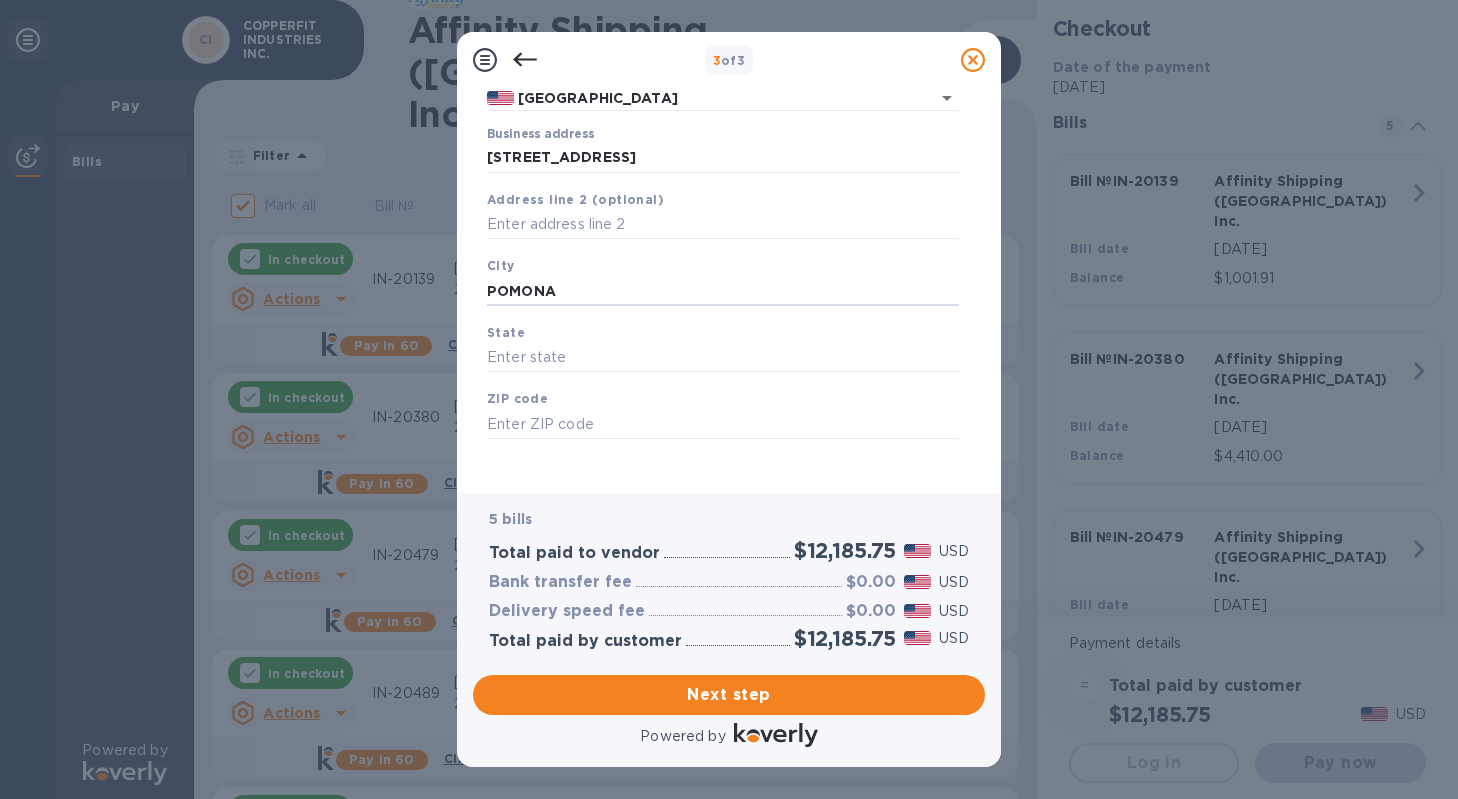 scroll, scrollTop: 179, scrollLeft: 0, axis: vertical 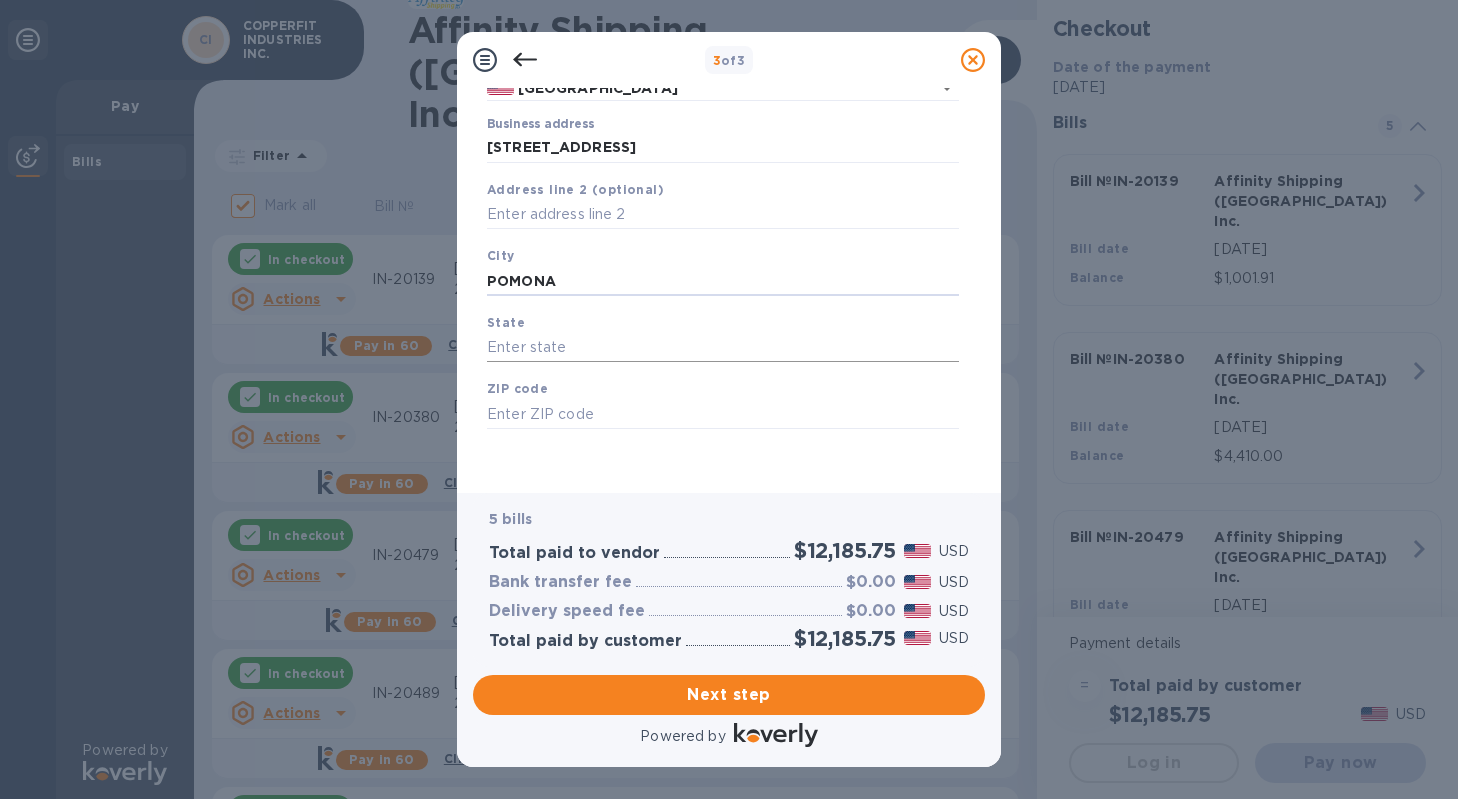 type on "POMONA" 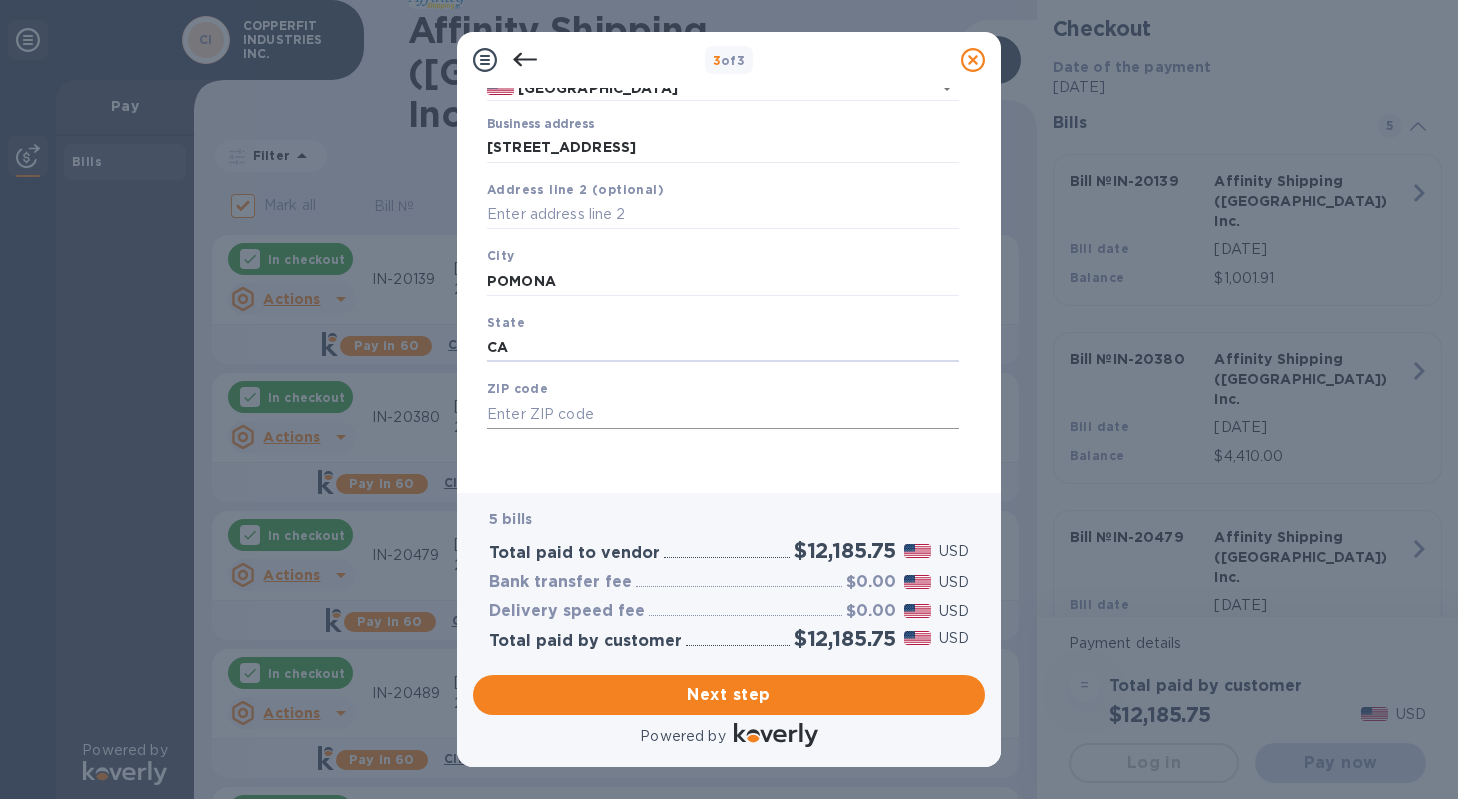 type on "CA" 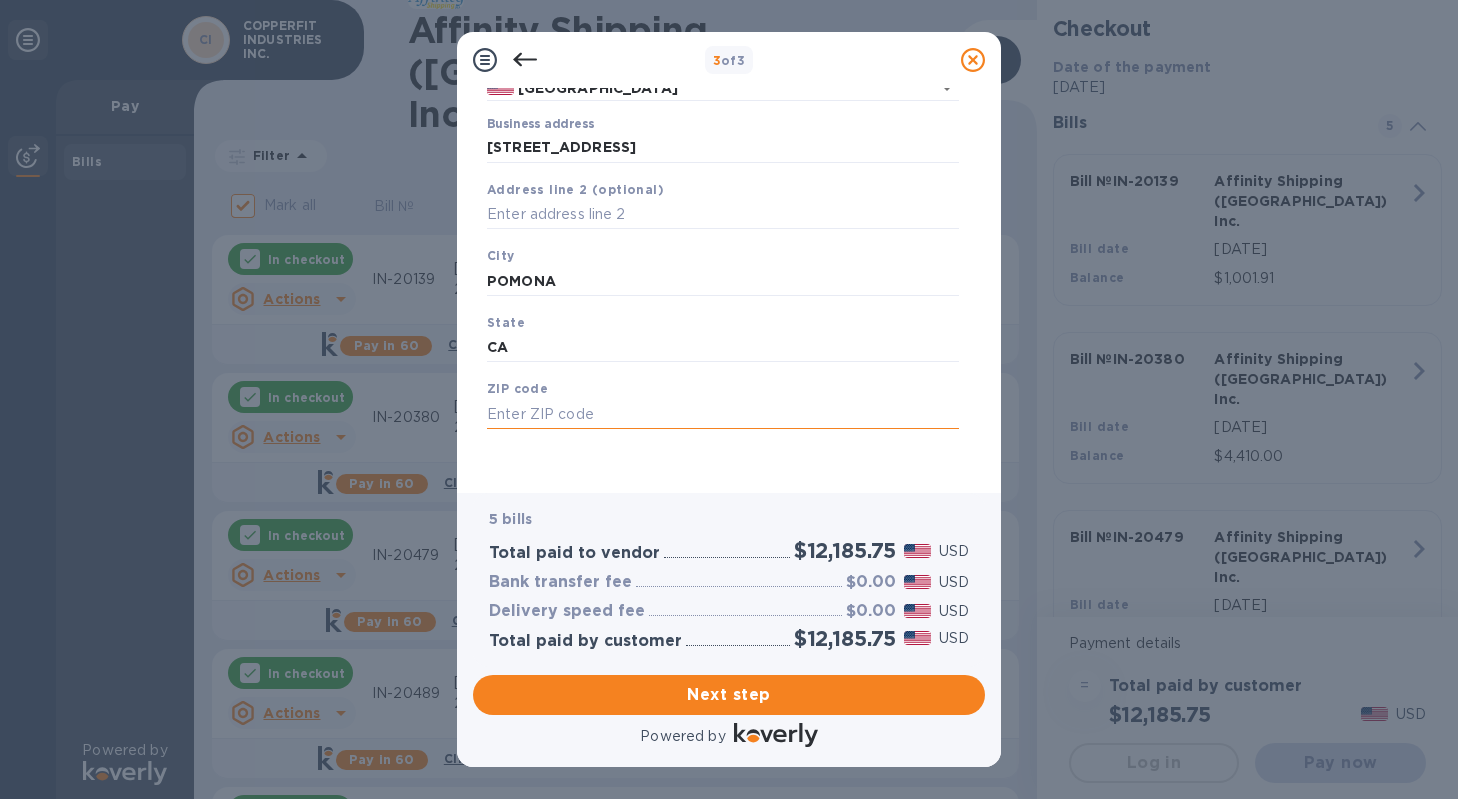 click at bounding box center [723, 414] 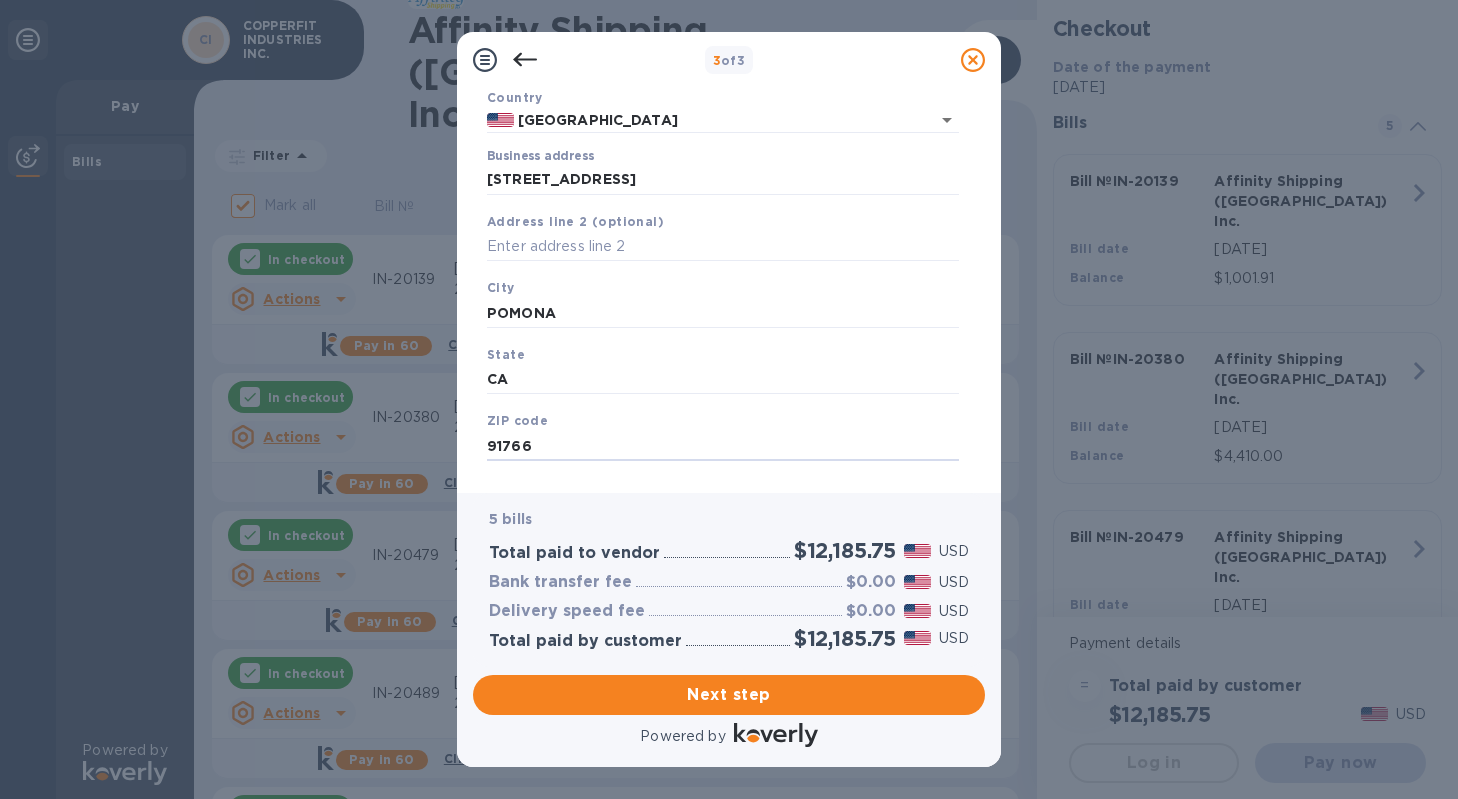 scroll, scrollTop: 179, scrollLeft: 0, axis: vertical 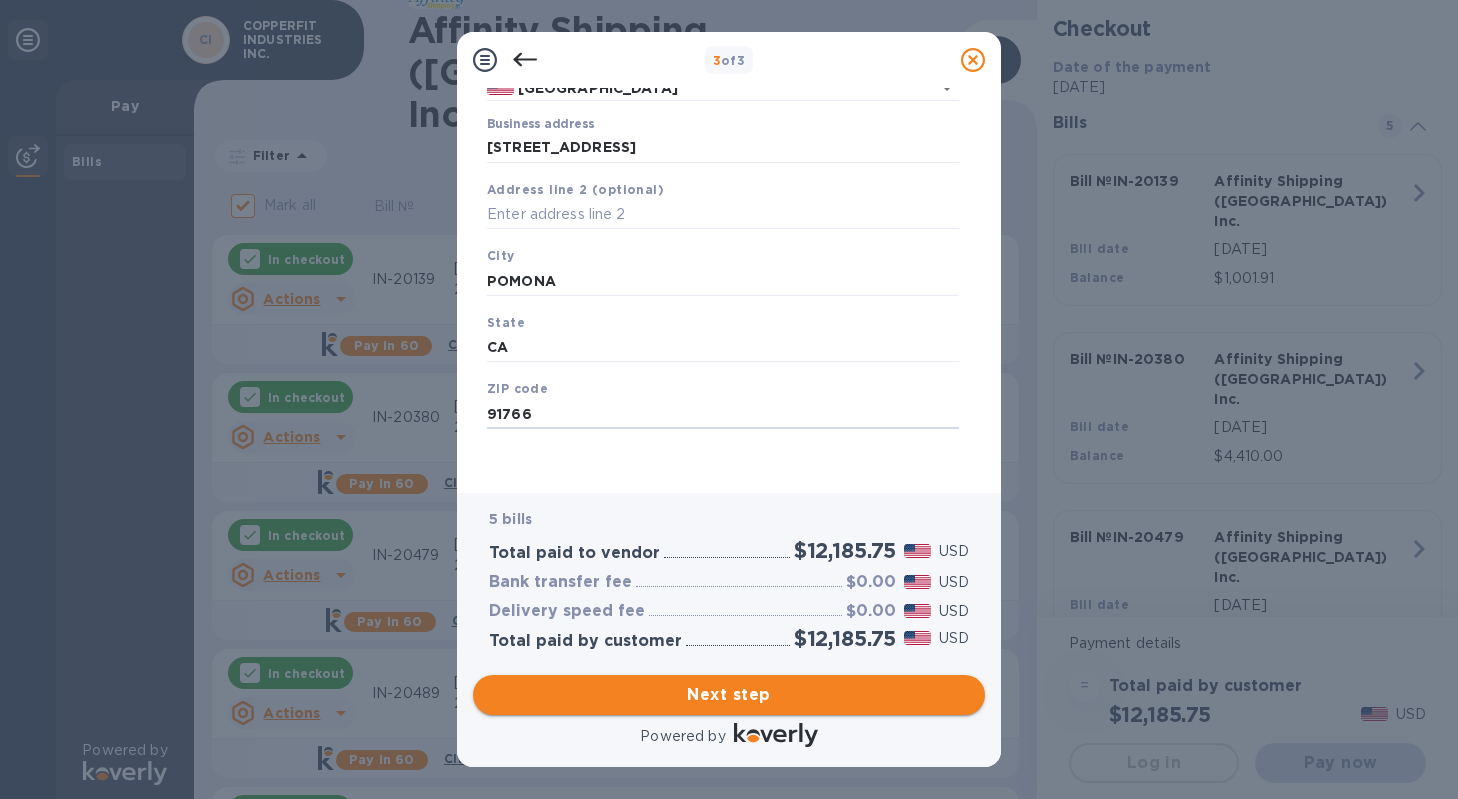 type on "91766" 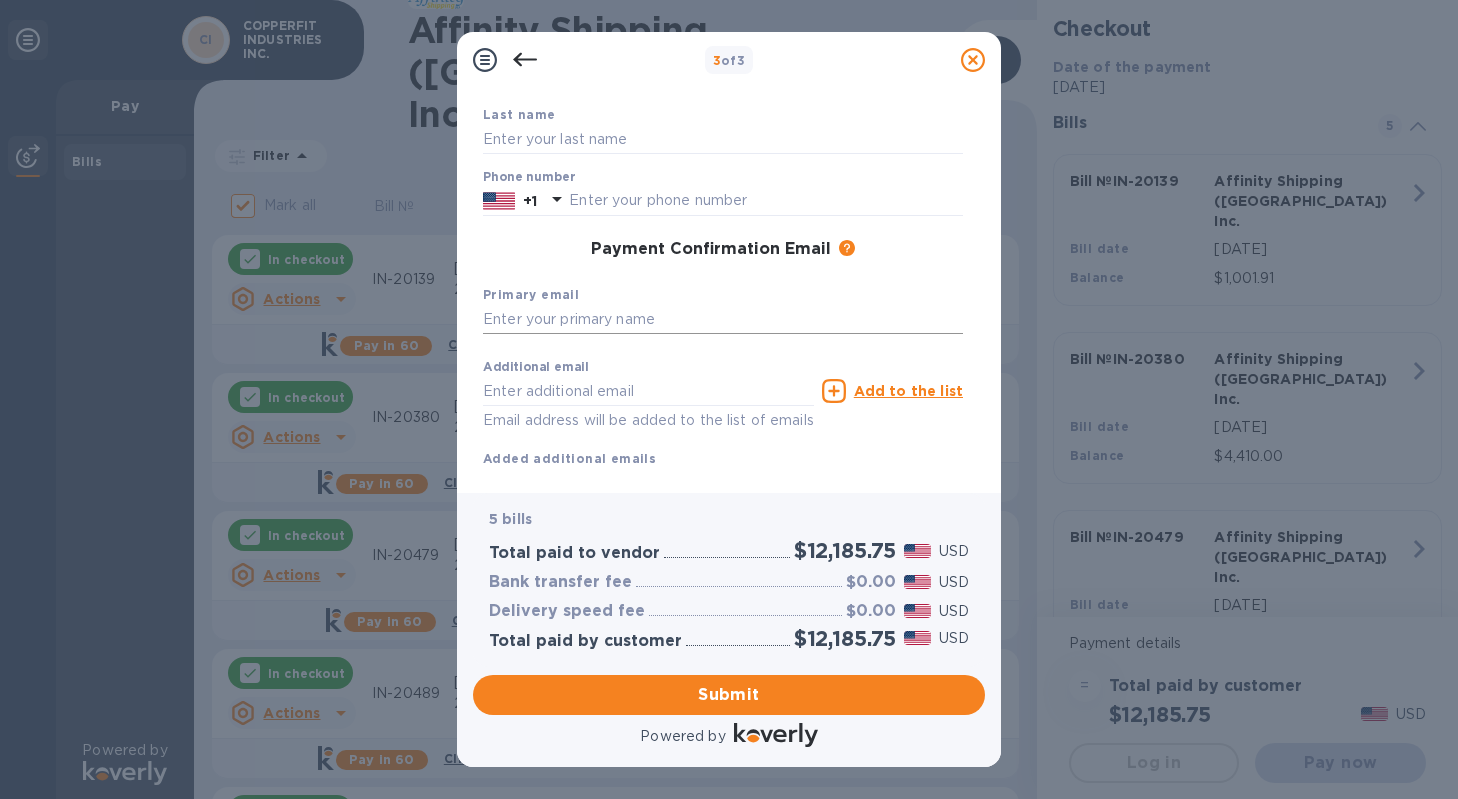 click at bounding box center [723, 320] 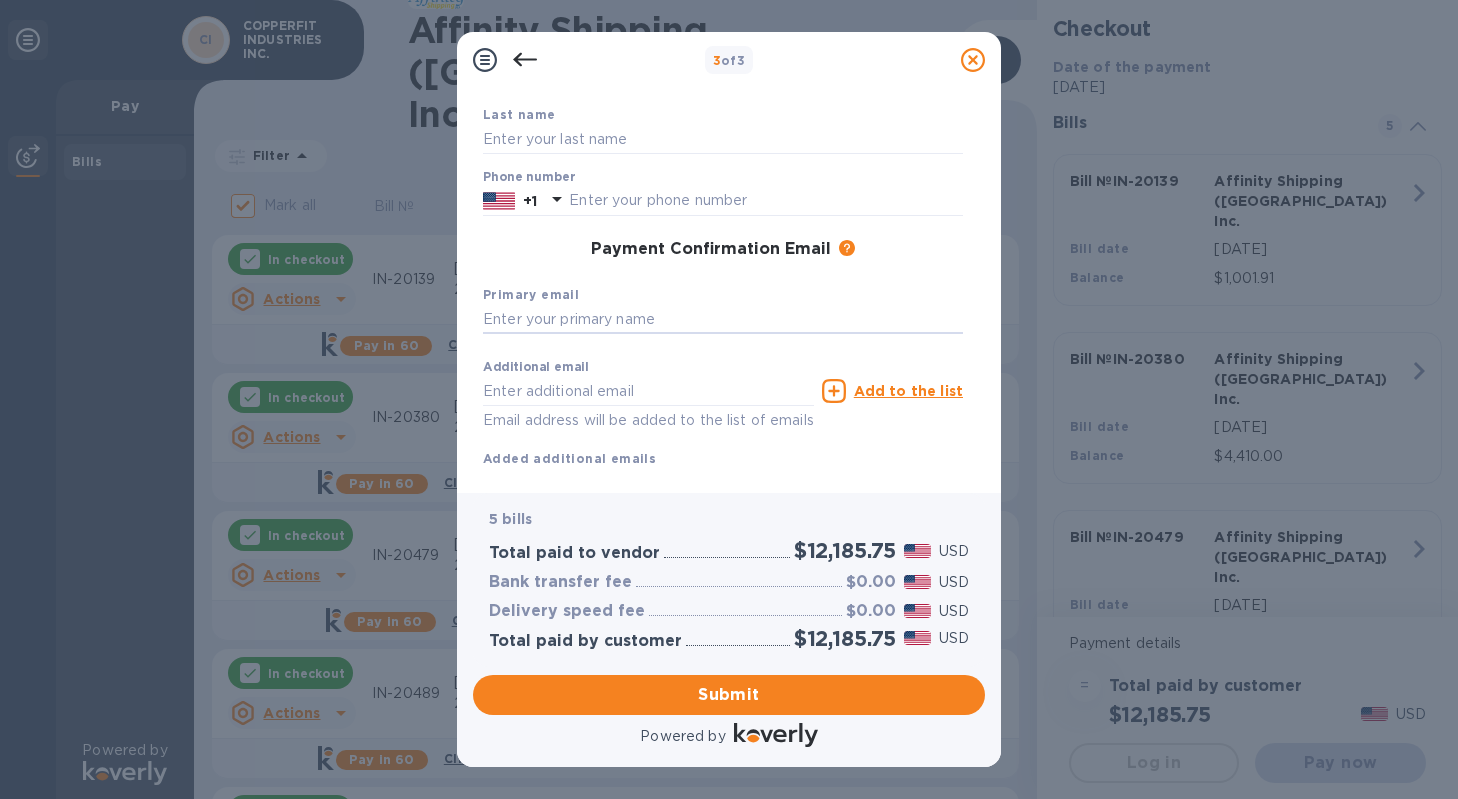 type on "ACCT@COPPERFIT.COM" 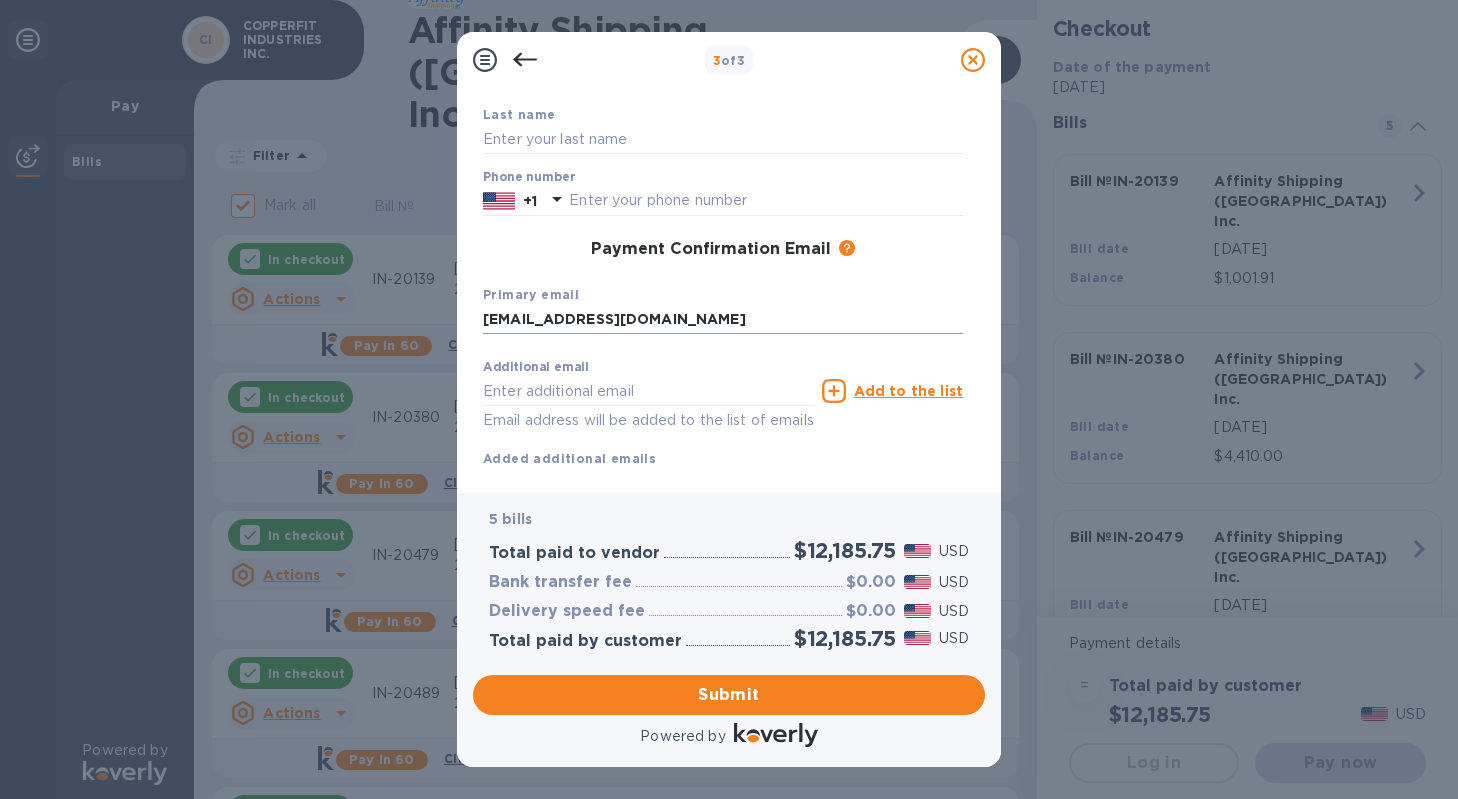 type on "CFI INDUSTRIES" 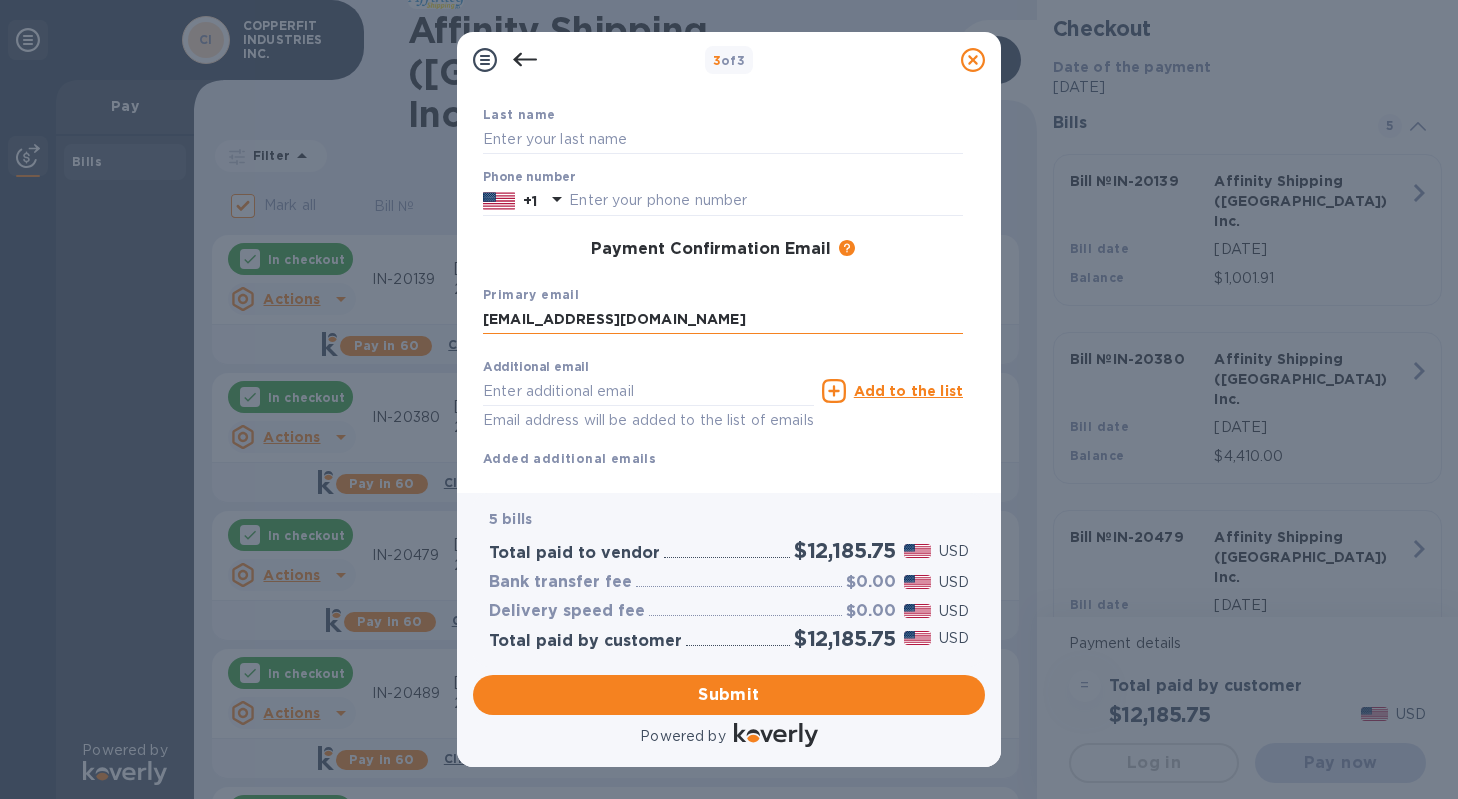type on "HOUSTON" 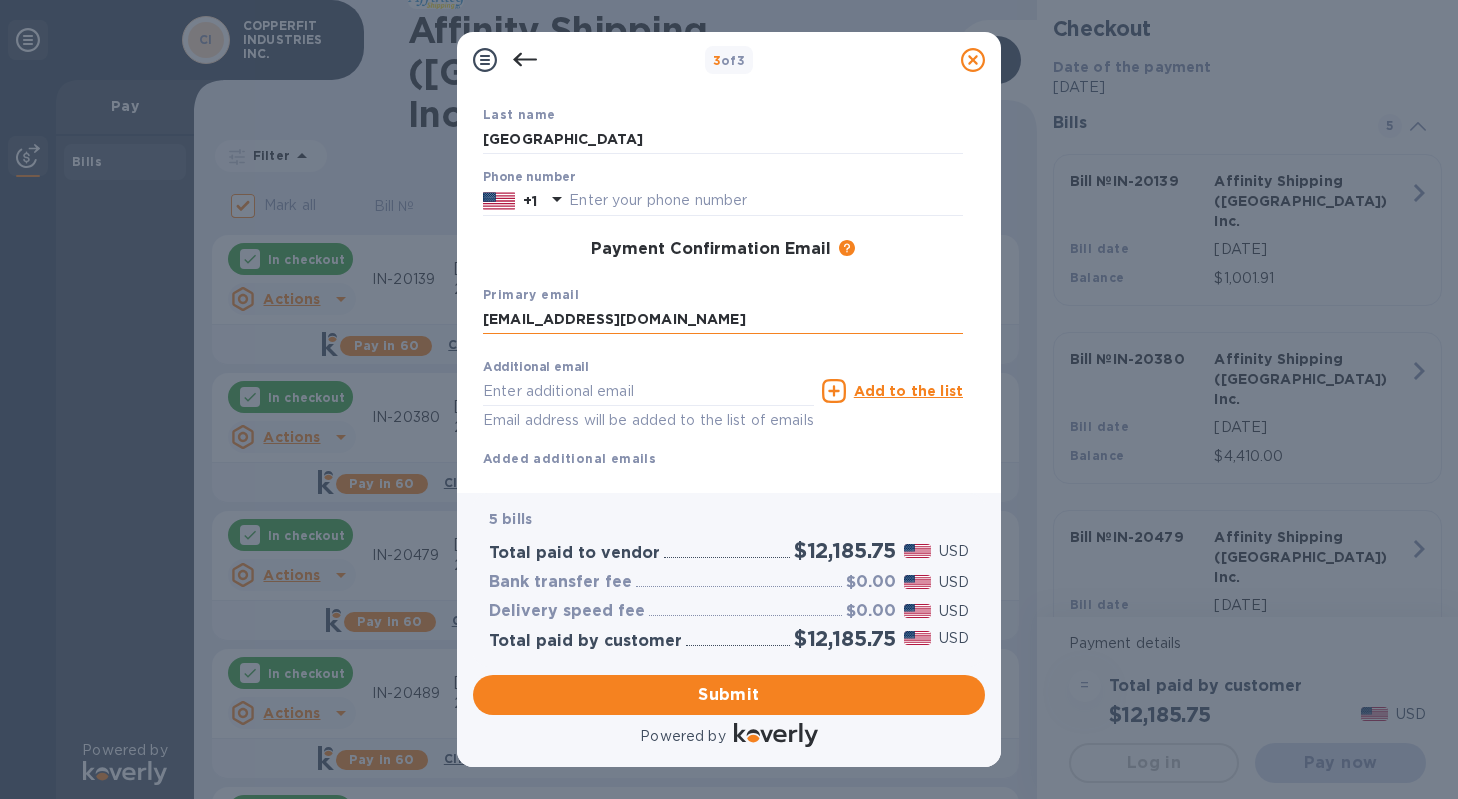 type on "ACCT@COPPERFIT.COM" 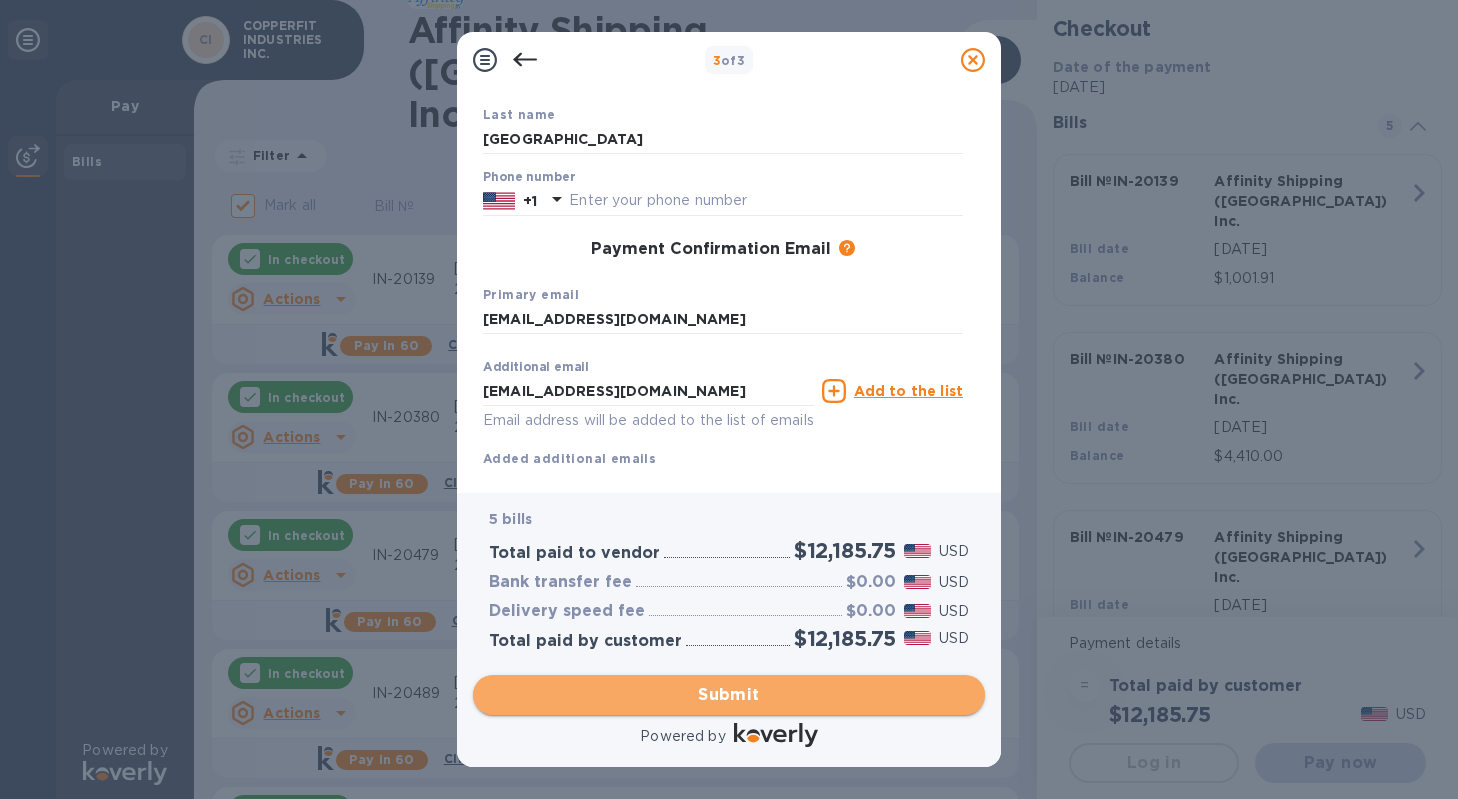 click on "Submit" at bounding box center (729, 695) 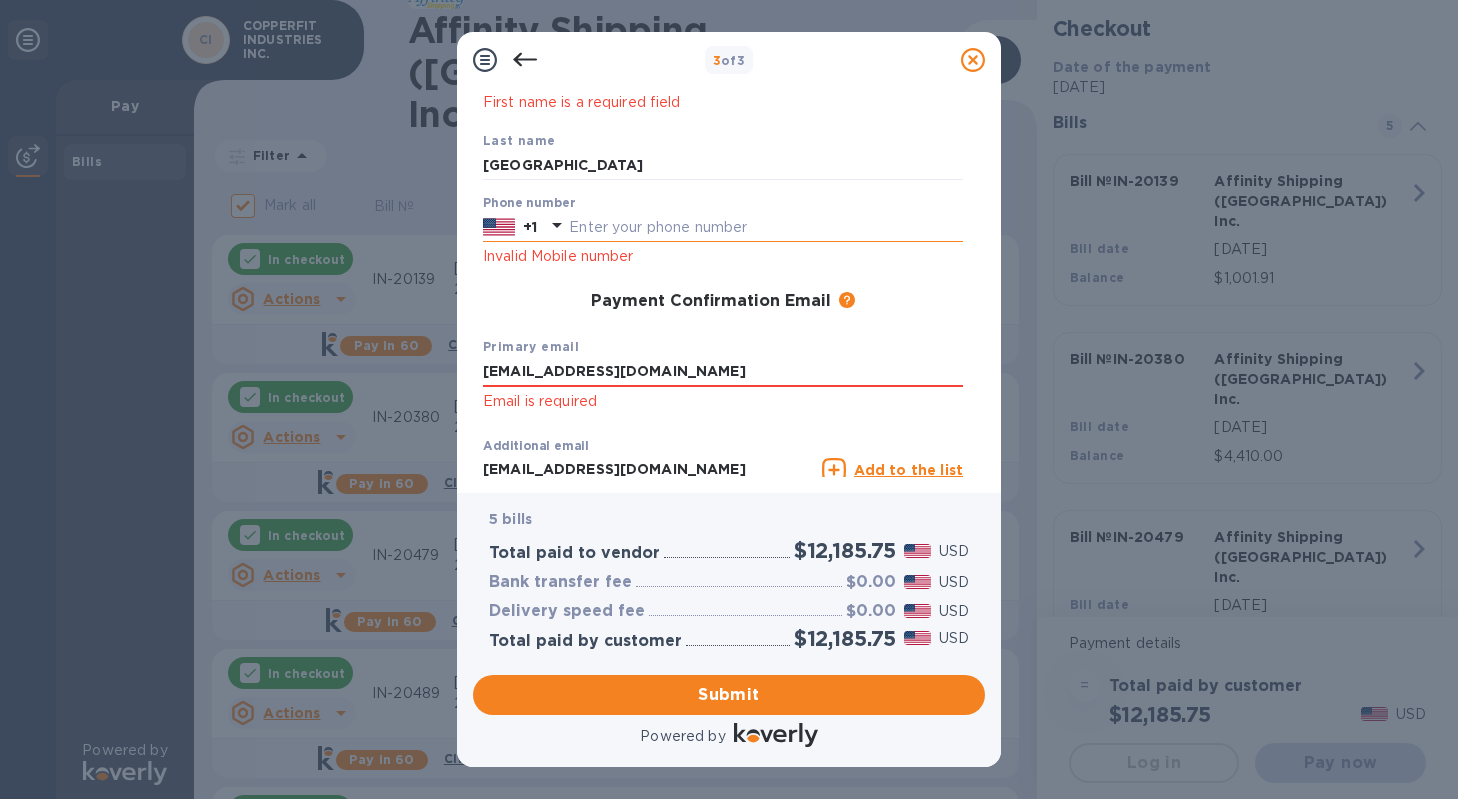 click at bounding box center [766, 227] 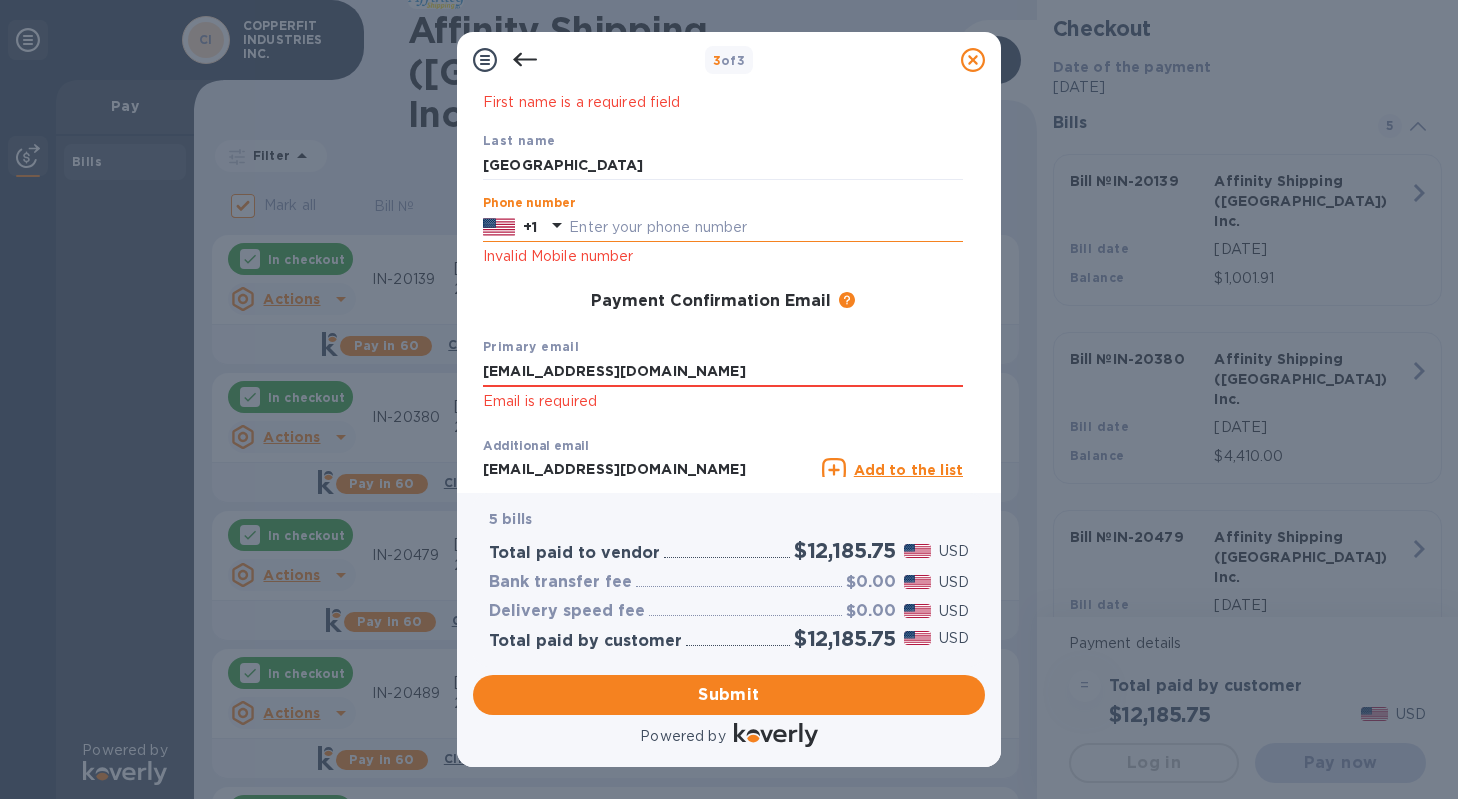 type on "9096226100" 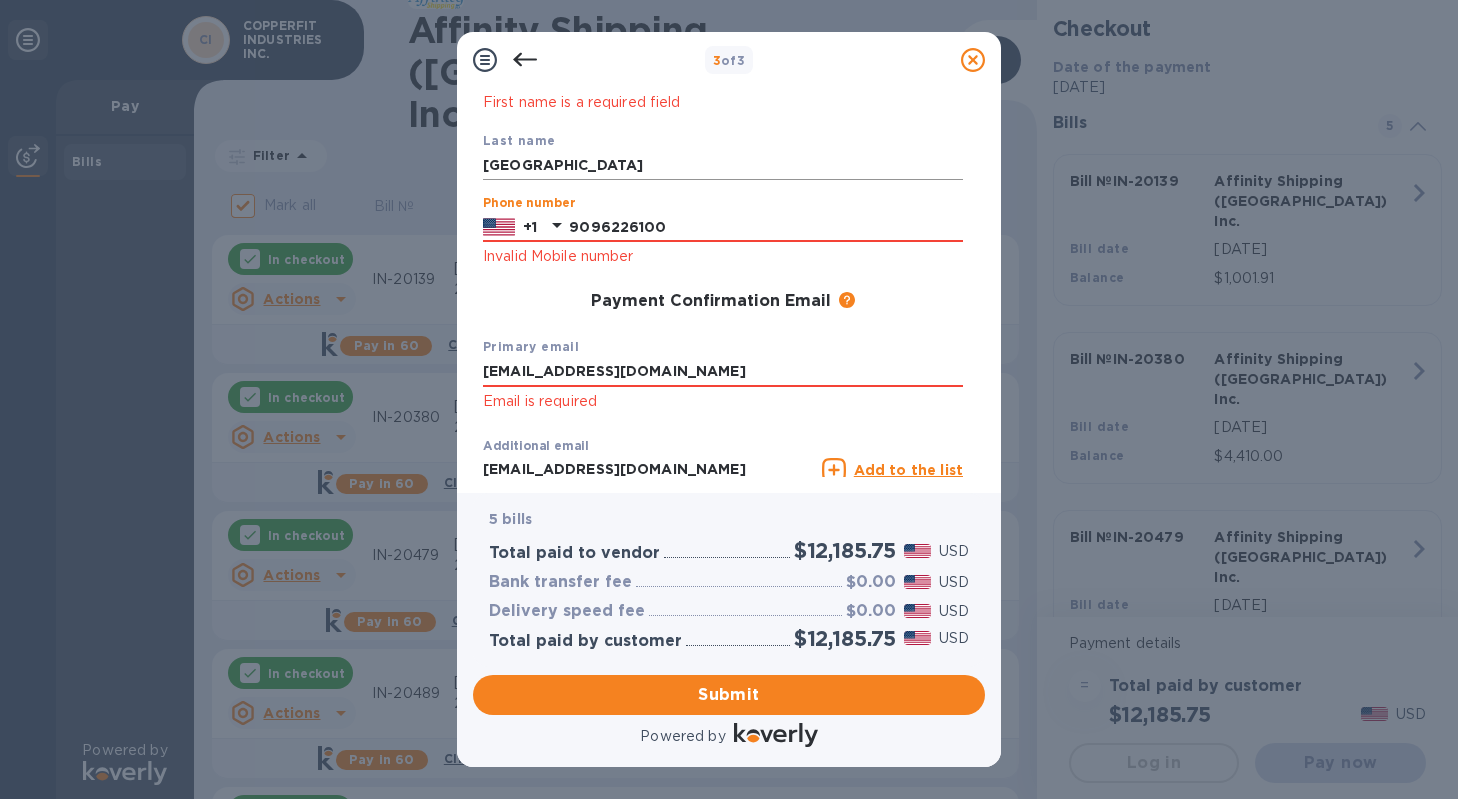 click on "HOUSTON" at bounding box center [723, 166] 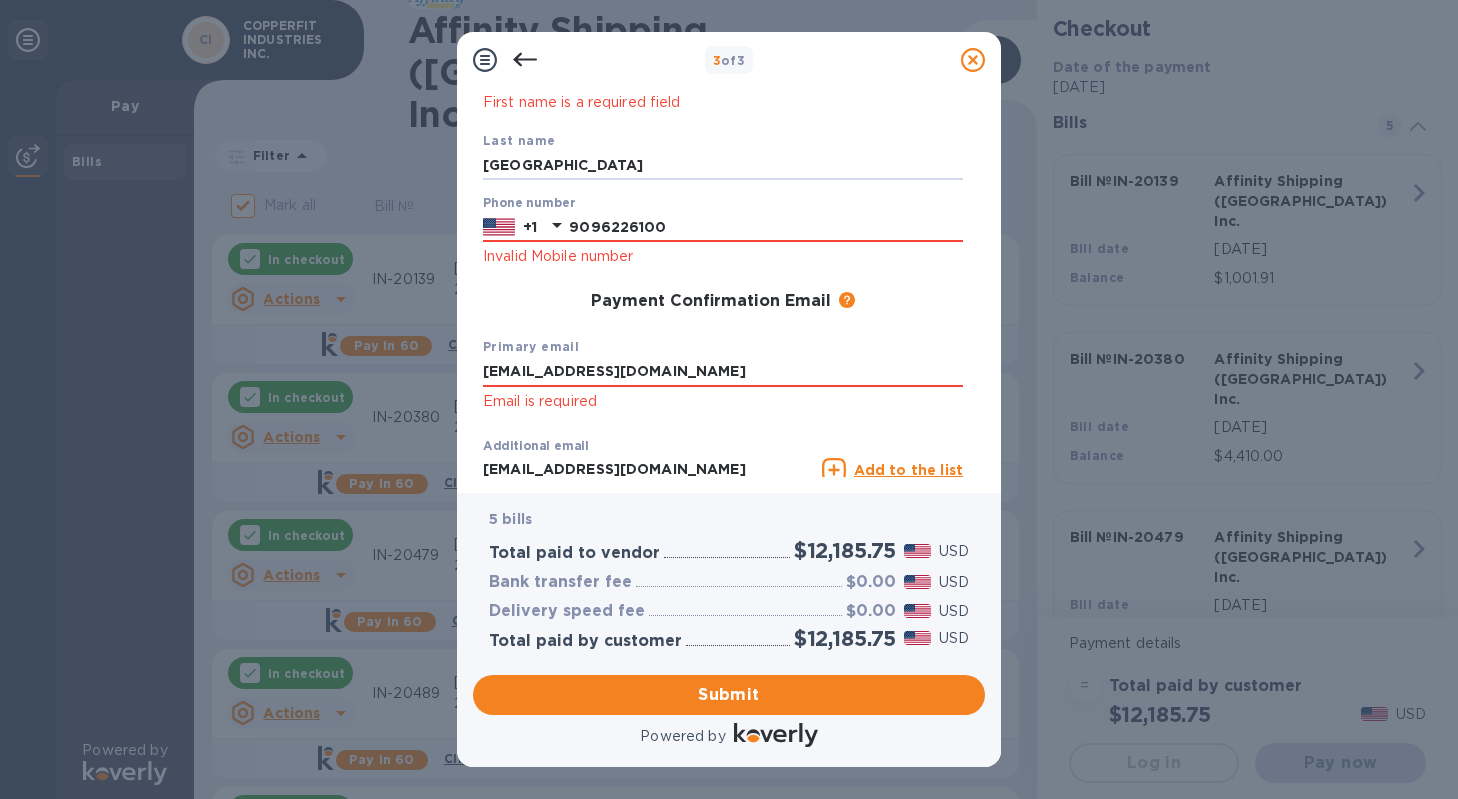 drag, startPoint x: 576, startPoint y: 157, endPoint x: 230, endPoint y: 141, distance: 346.36975 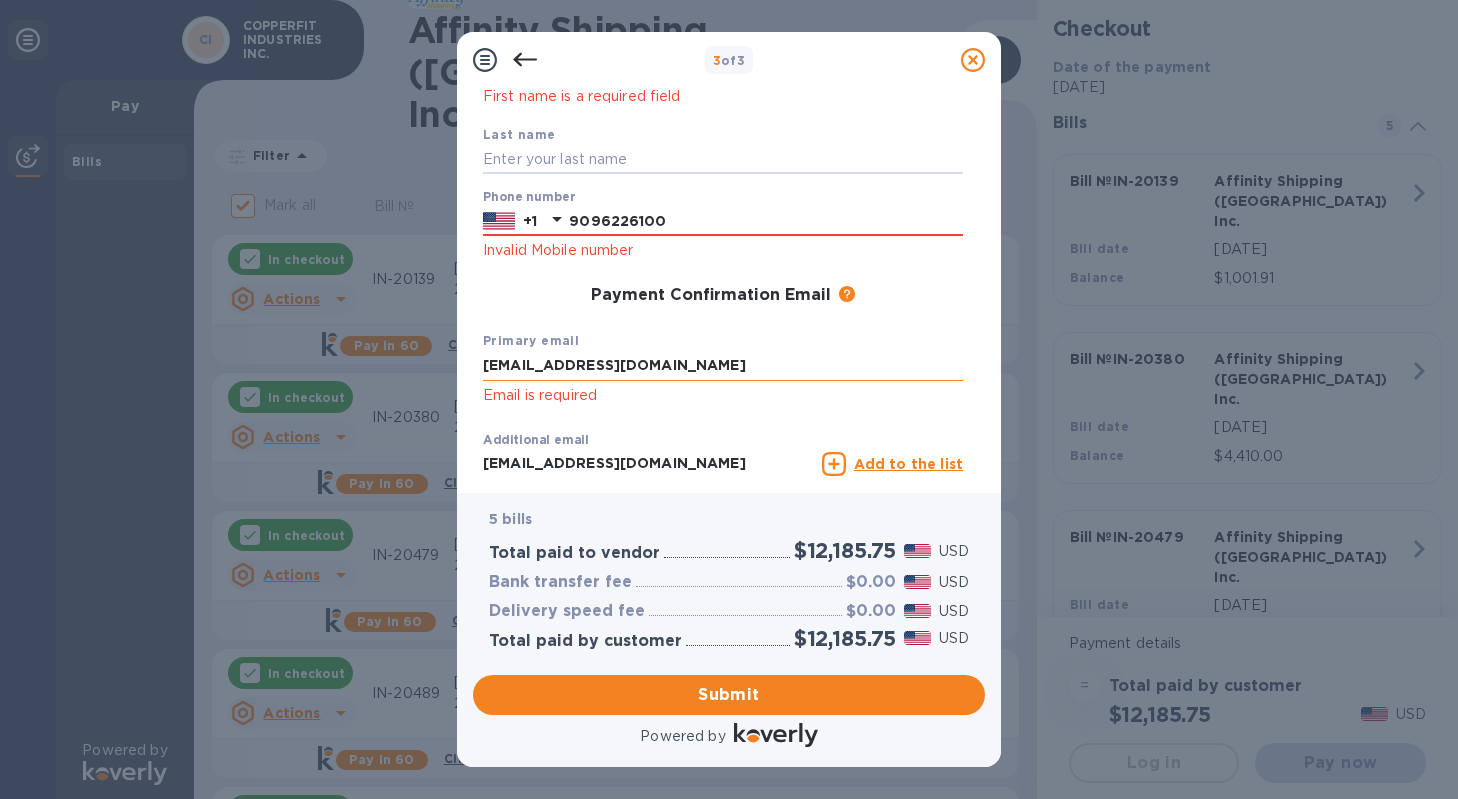 scroll, scrollTop: 0, scrollLeft: 0, axis: both 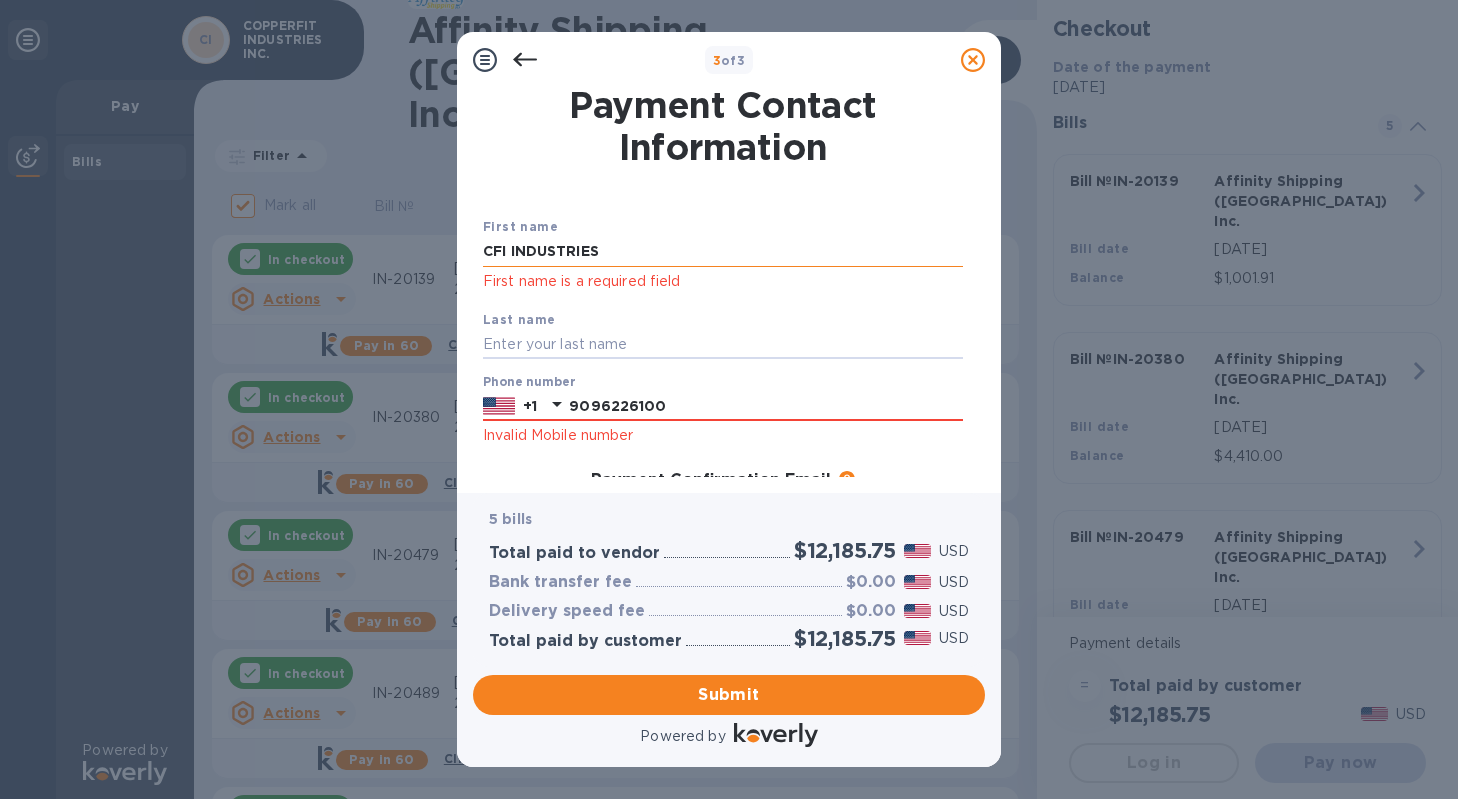 type 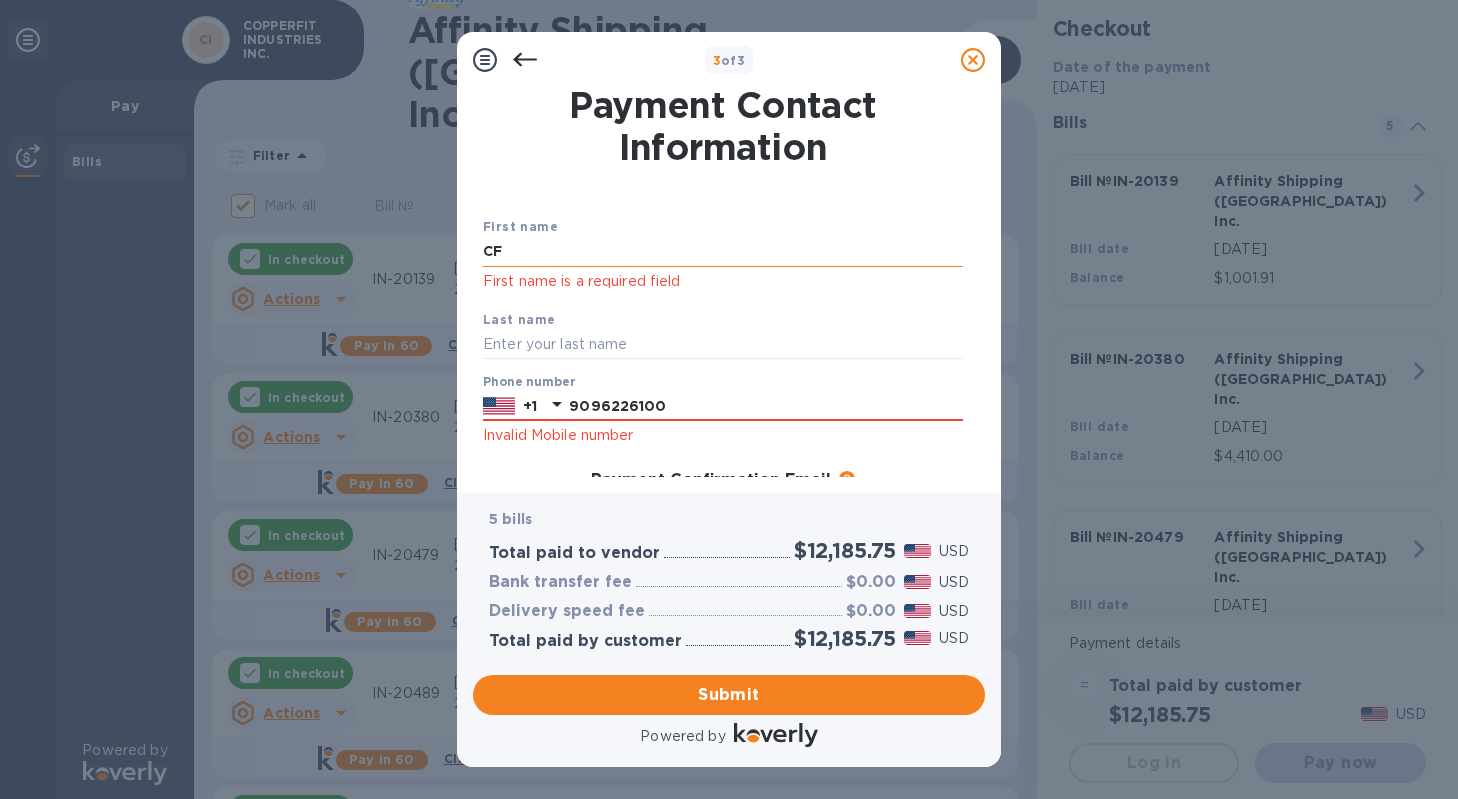 type on "C" 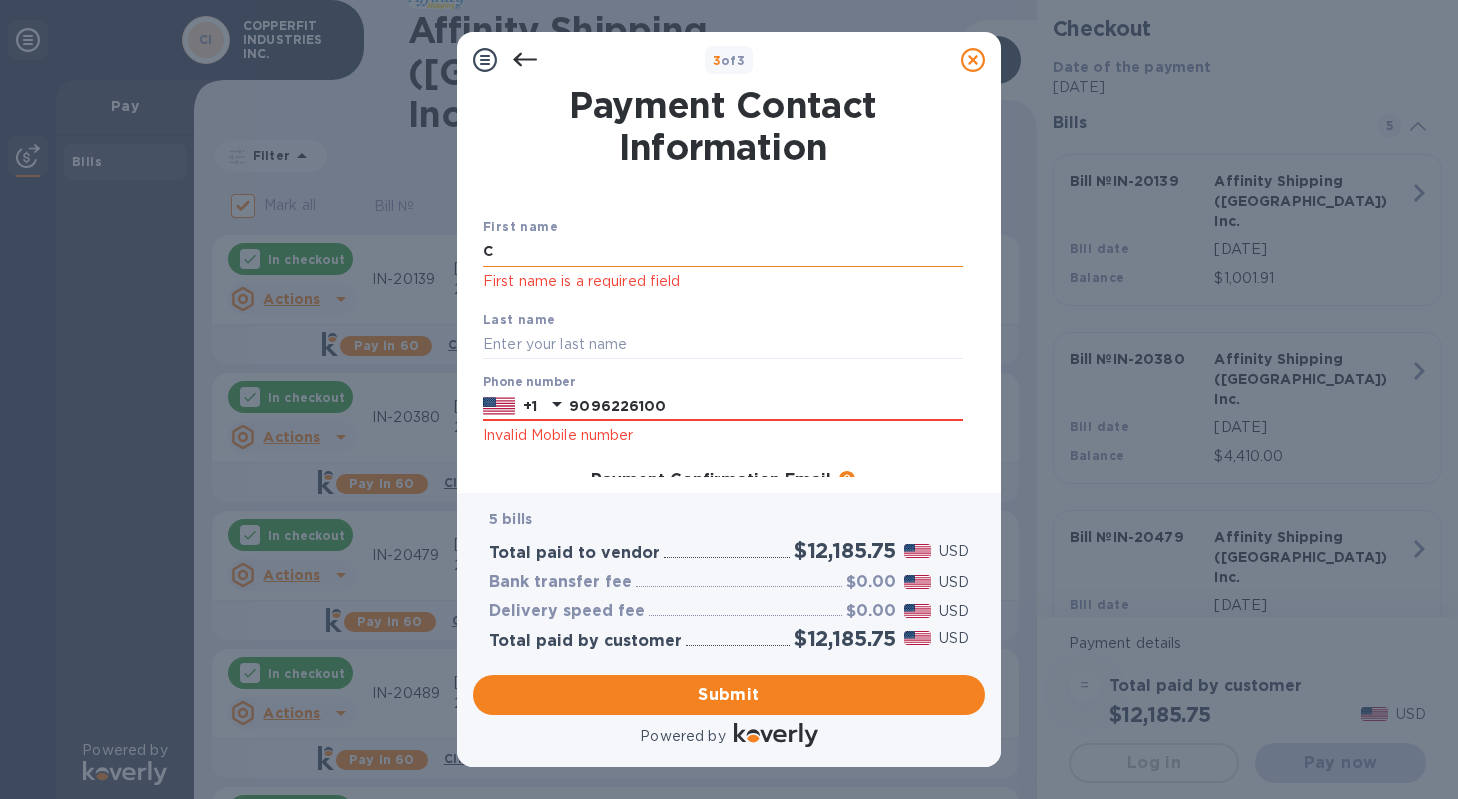 type on "COPPERFIT" 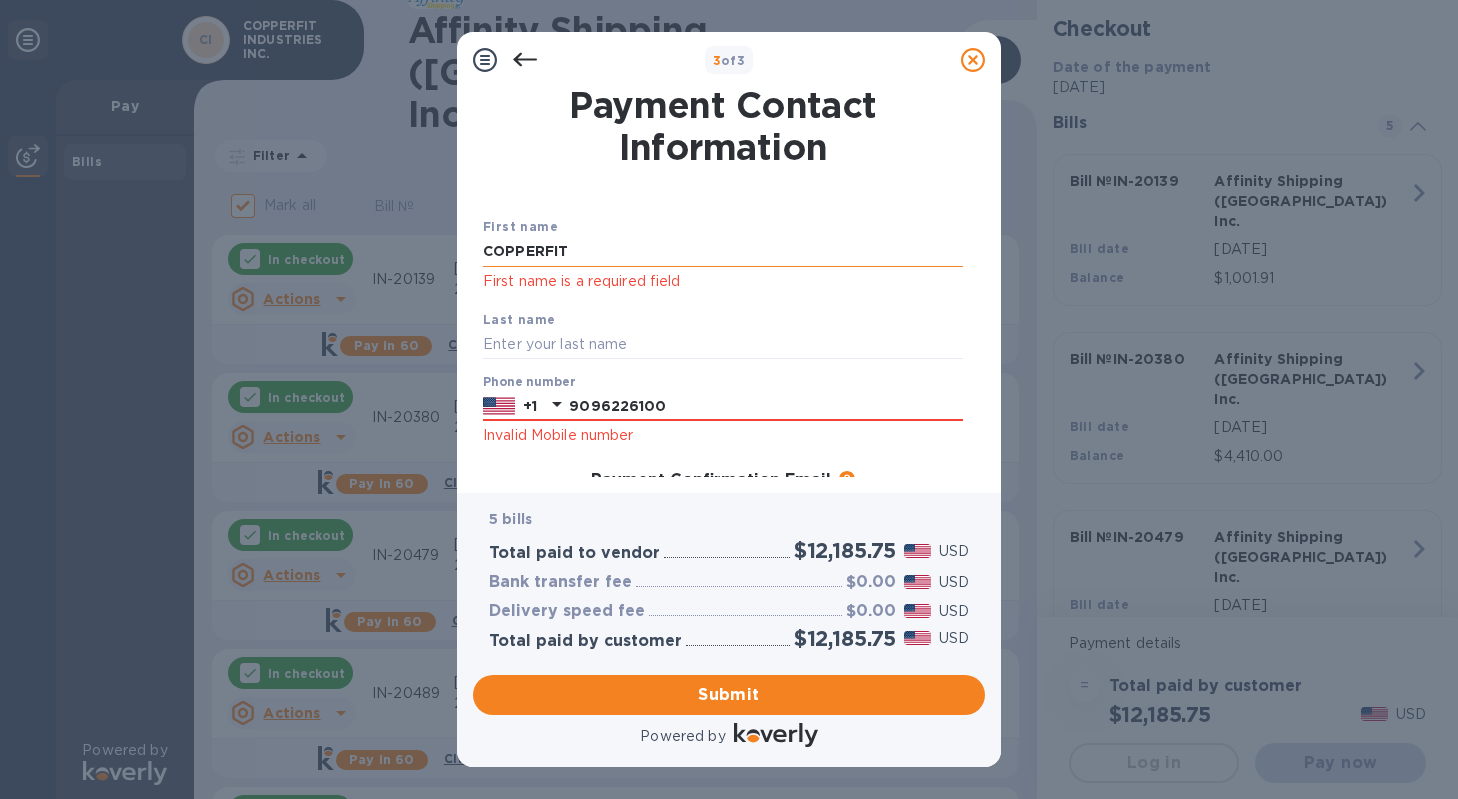 type on "industries inc" 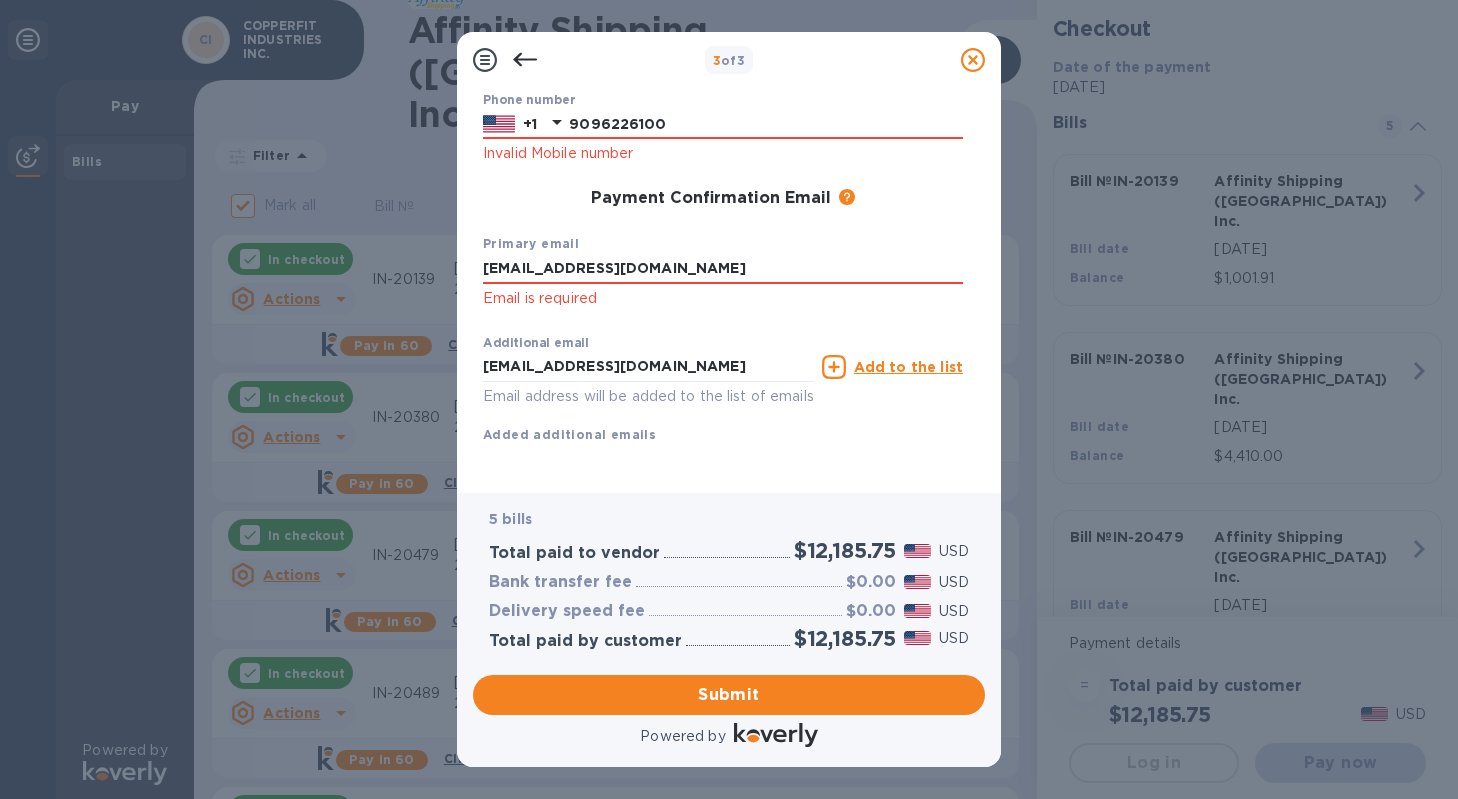 scroll, scrollTop: 305, scrollLeft: 0, axis: vertical 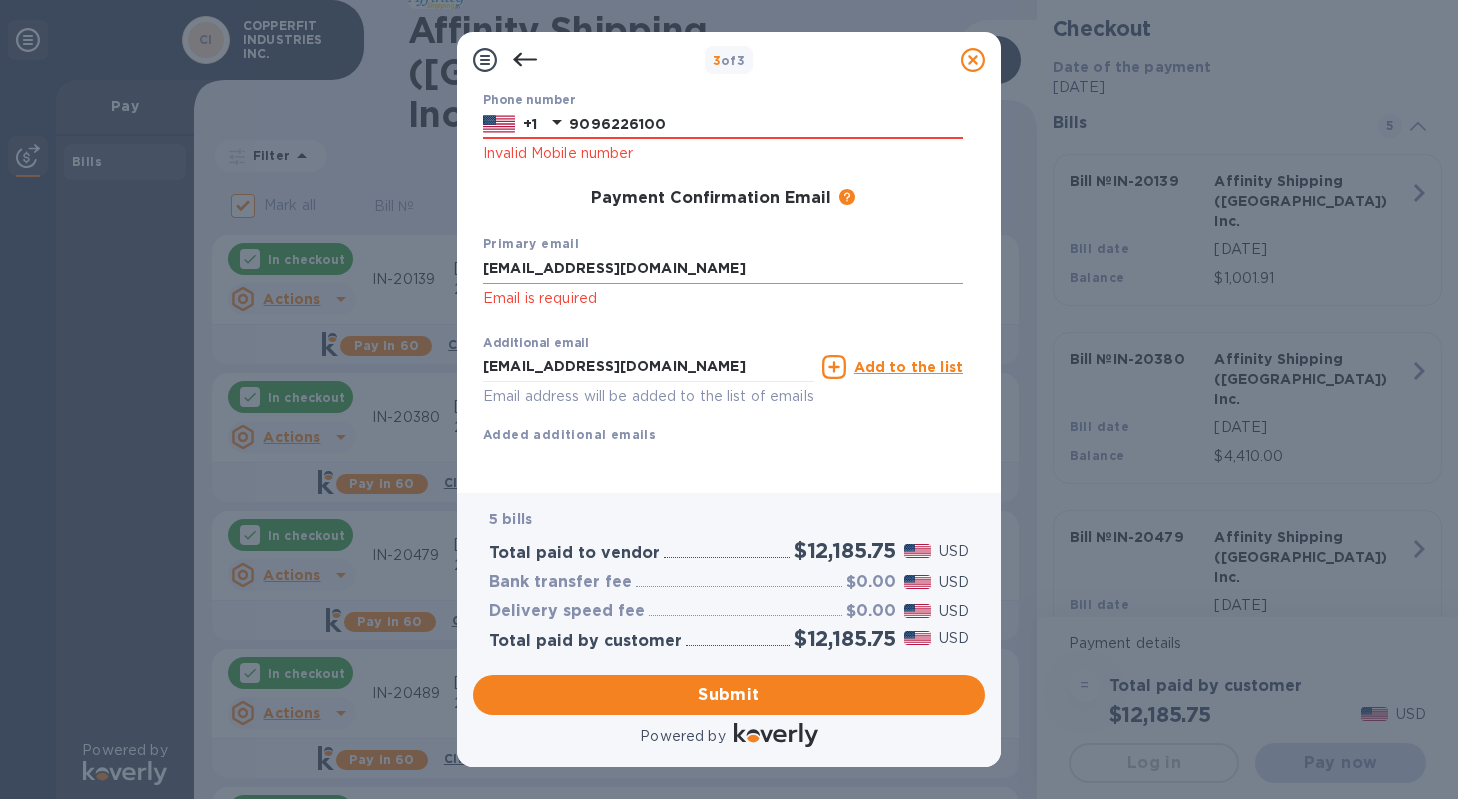 click on "ACCT@COPPERFIT.COM" at bounding box center [723, 269] 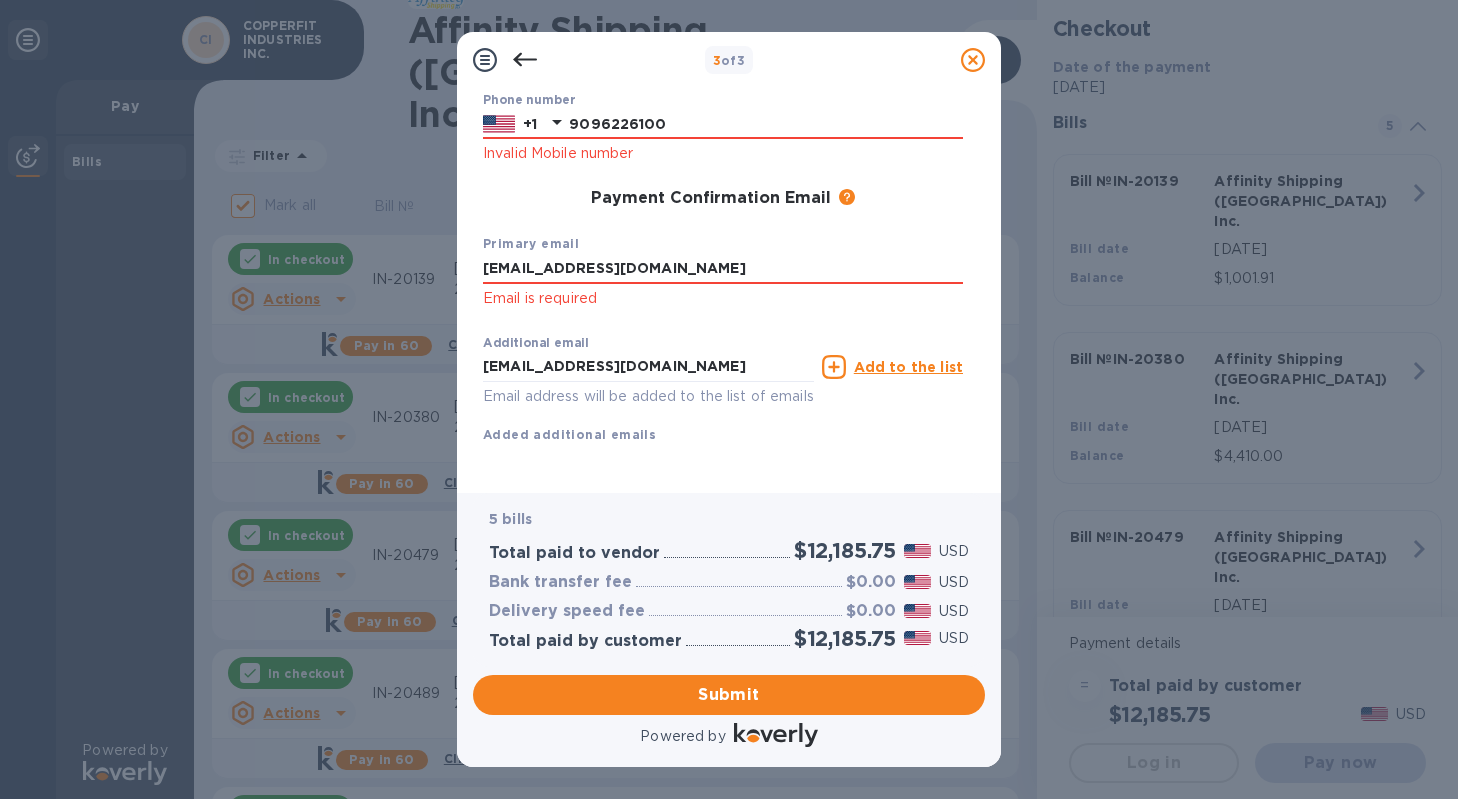 scroll, scrollTop: 0, scrollLeft: 0, axis: both 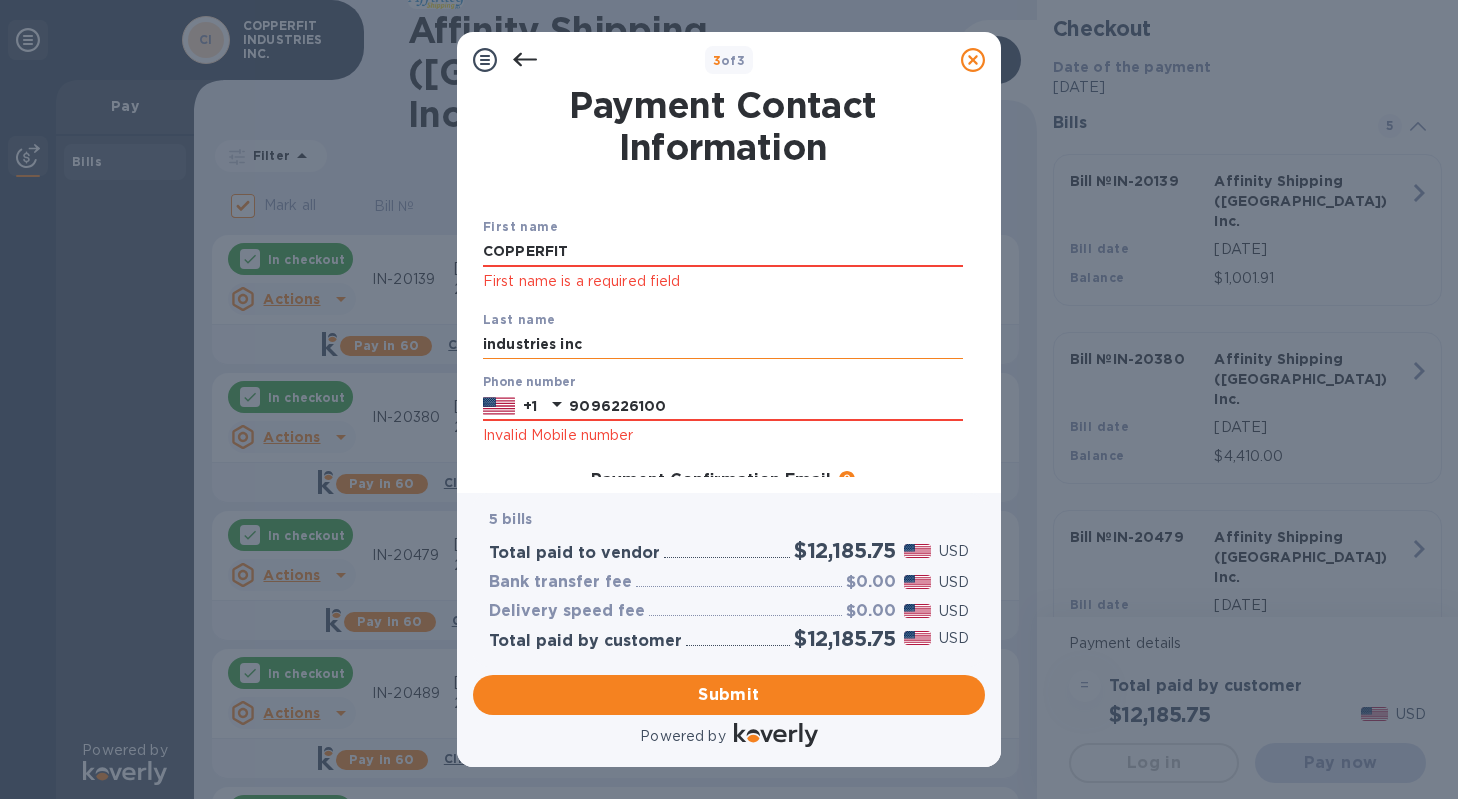 click on "industries inc" at bounding box center [723, 345] 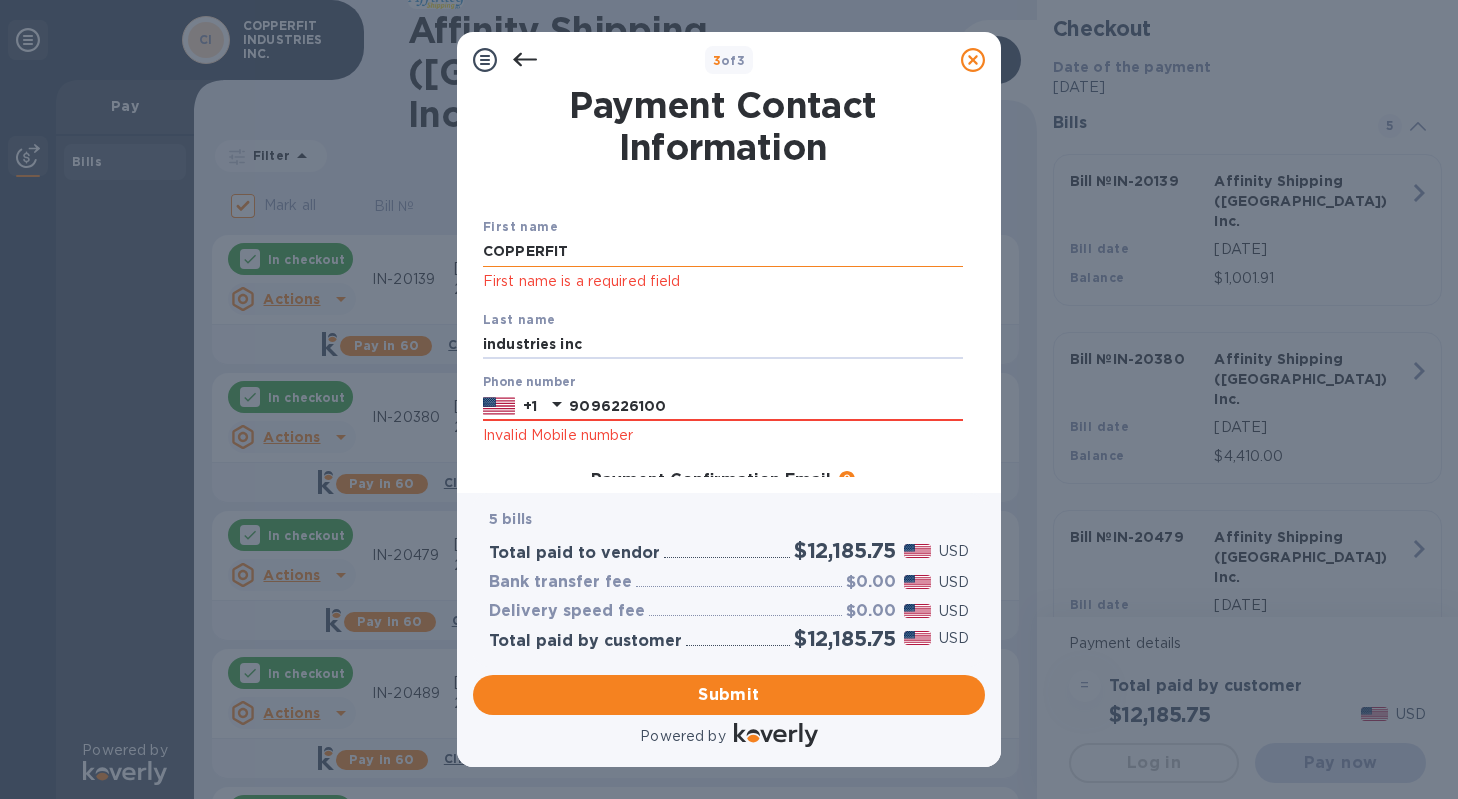 click on "COPPERFIT" at bounding box center [723, 252] 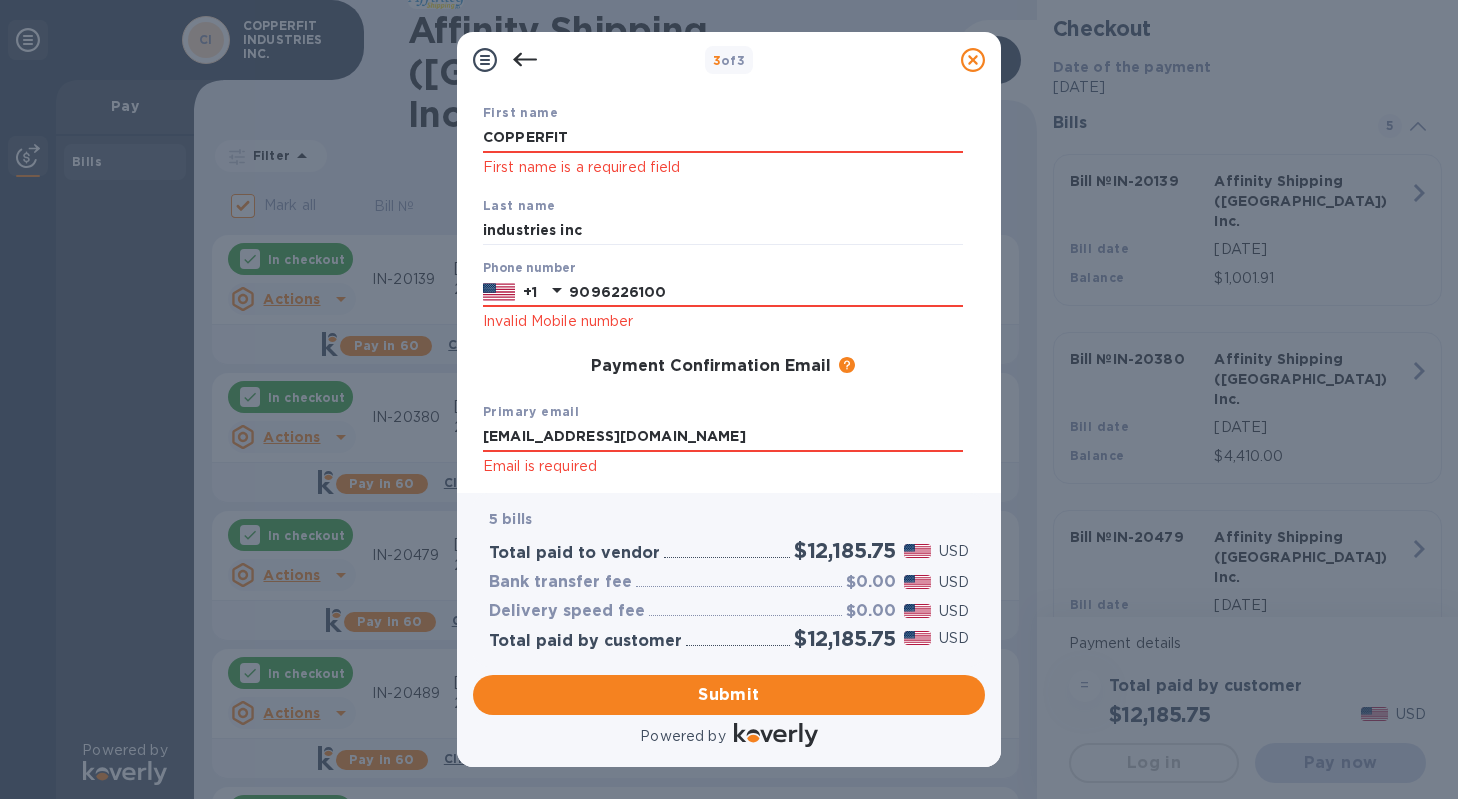 scroll, scrollTop: 305, scrollLeft: 0, axis: vertical 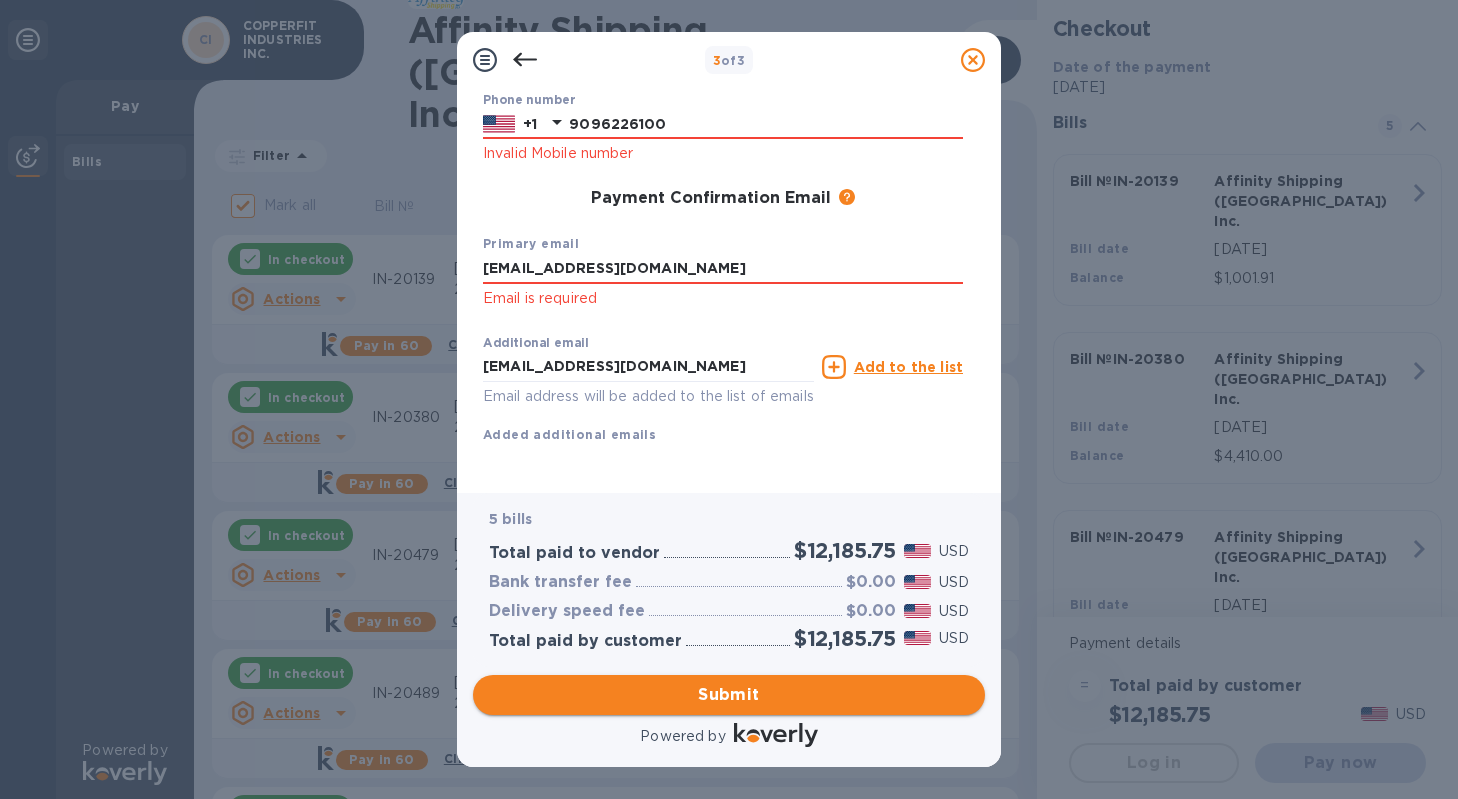 click on "Submit" at bounding box center (729, 695) 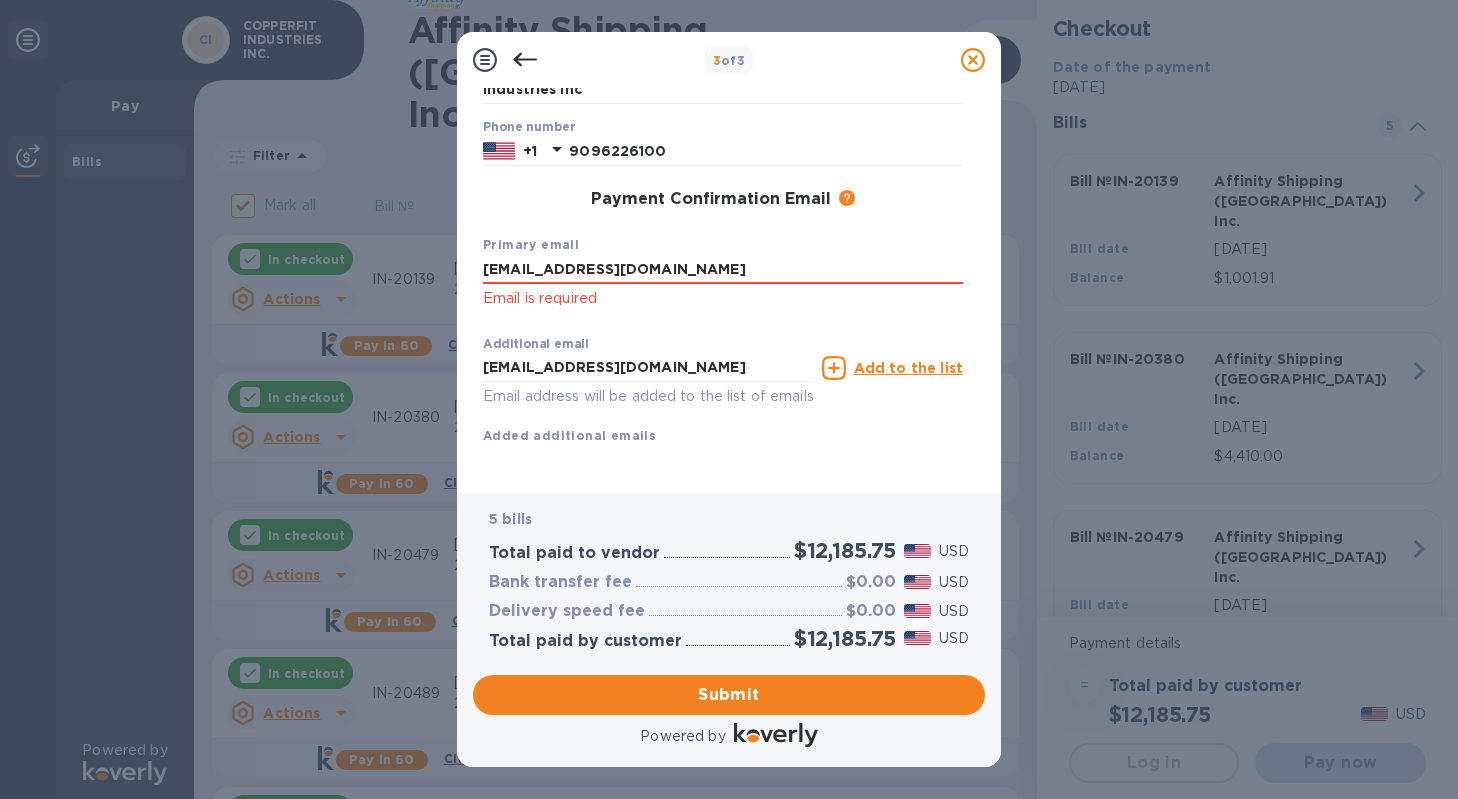 scroll, scrollTop: 0, scrollLeft: 0, axis: both 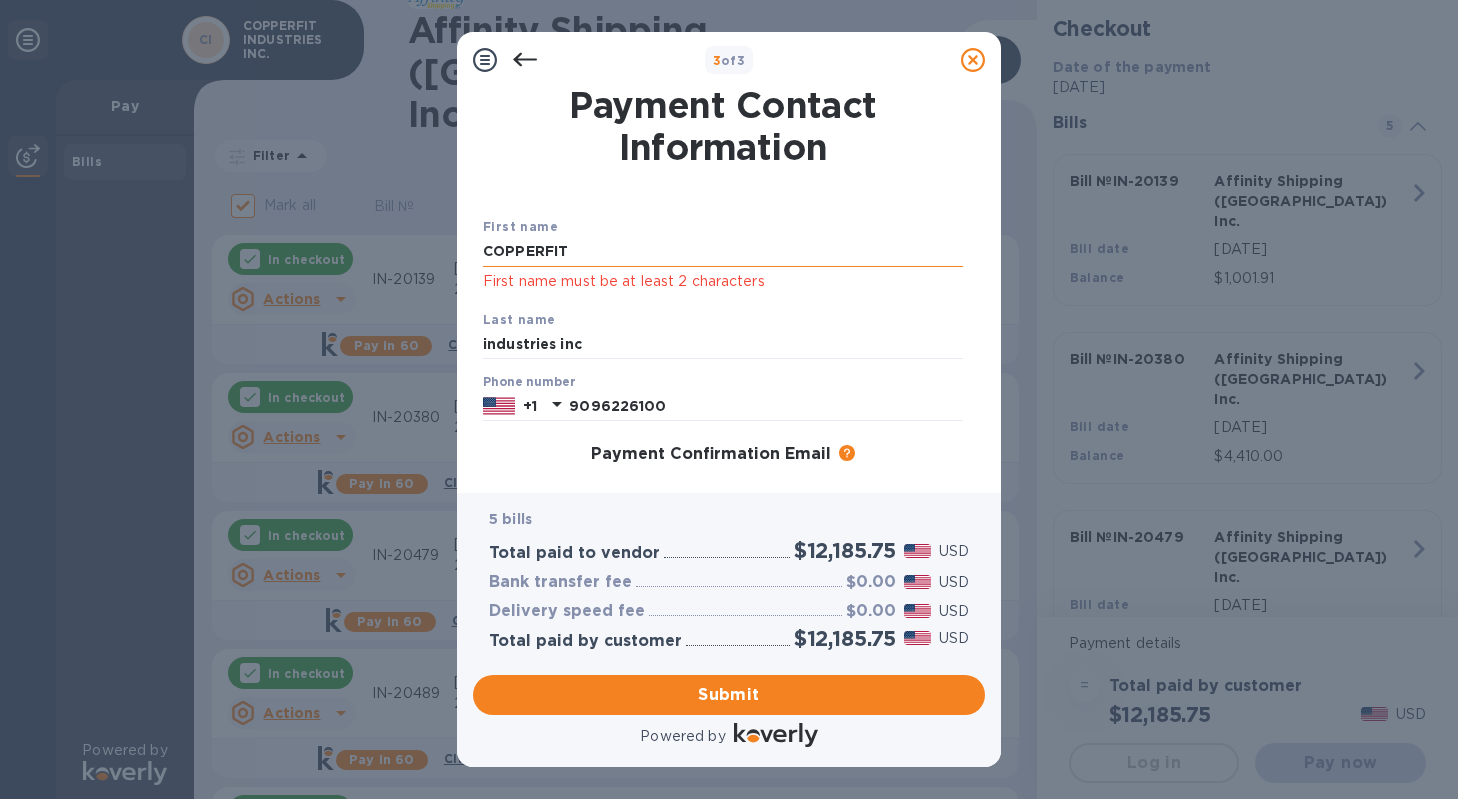 click on "COPPERFIT" at bounding box center (723, 252) 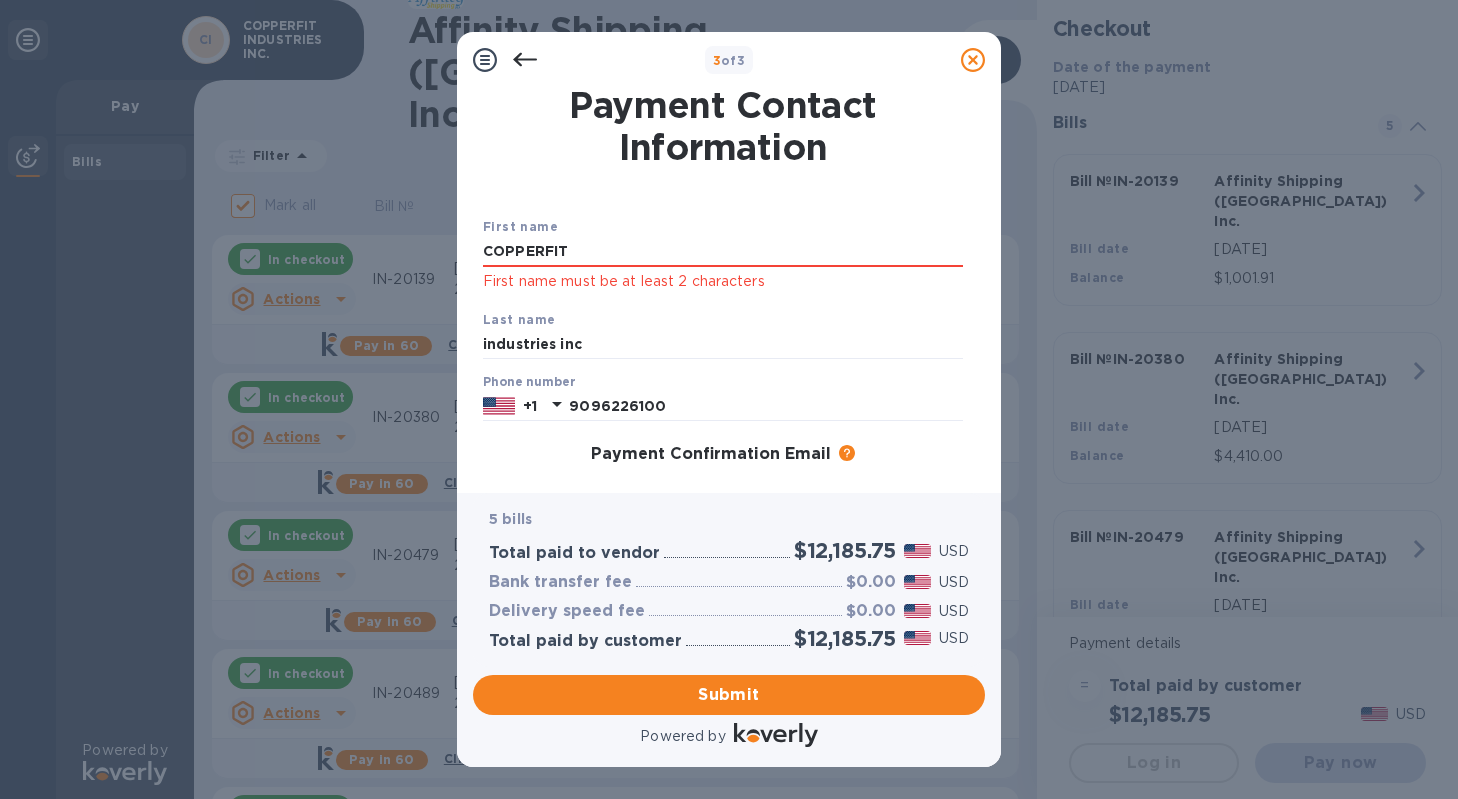 drag, startPoint x: 623, startPoint y: 255, endPoint x: 306, endPoint y: 268, distance: 317.26645 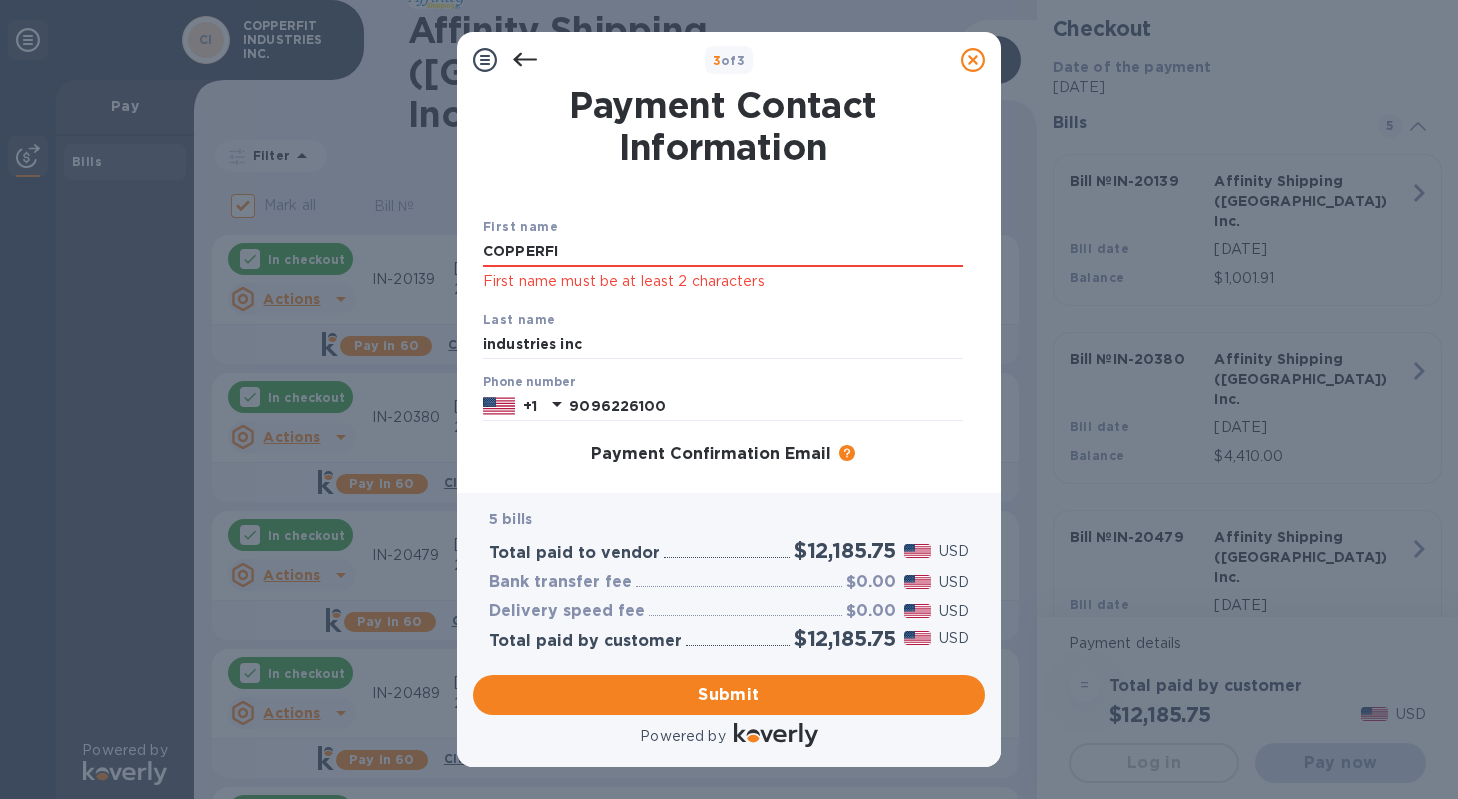 type on "COPPERFIT" 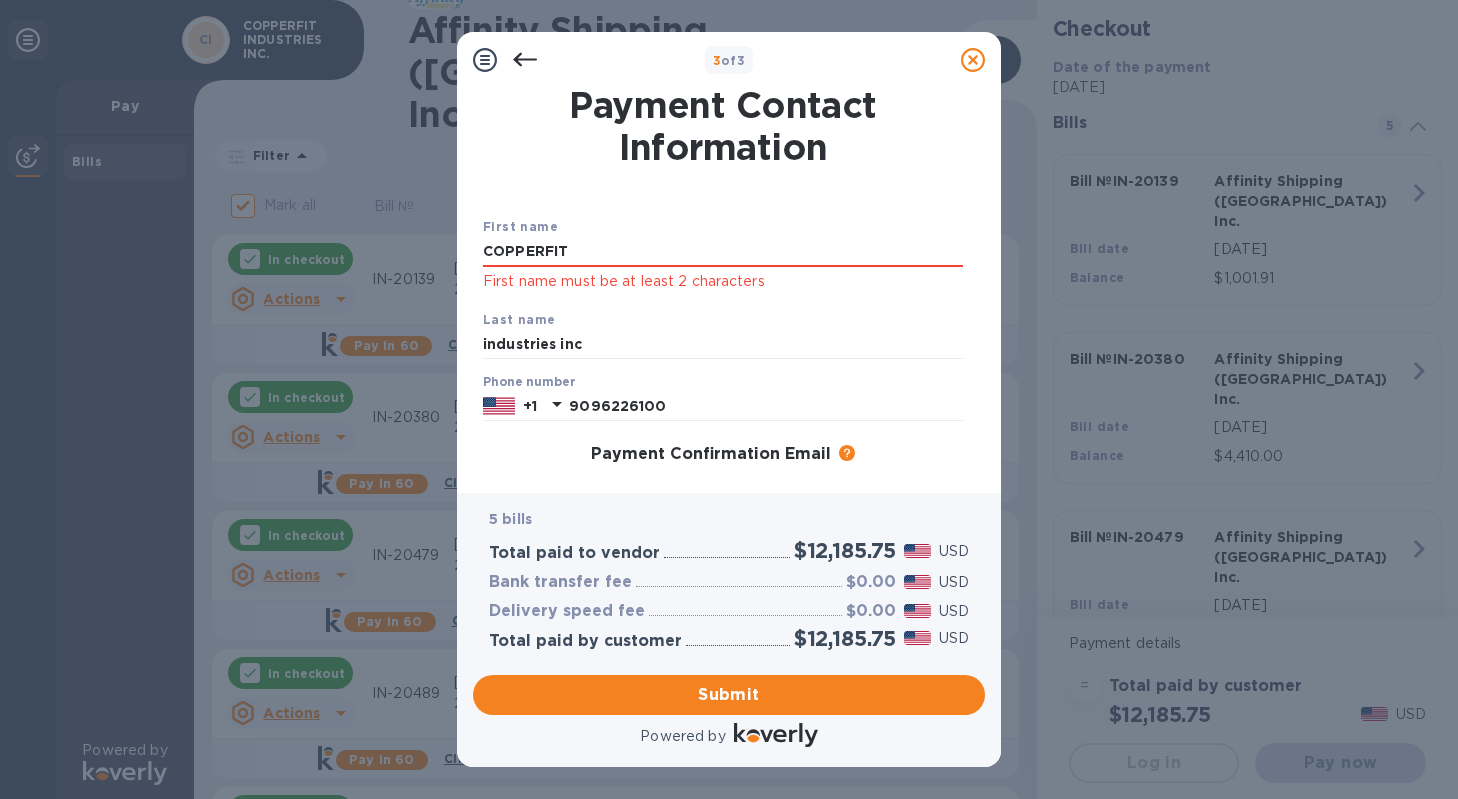 click on "Submit" at bounding box center (0, 0) 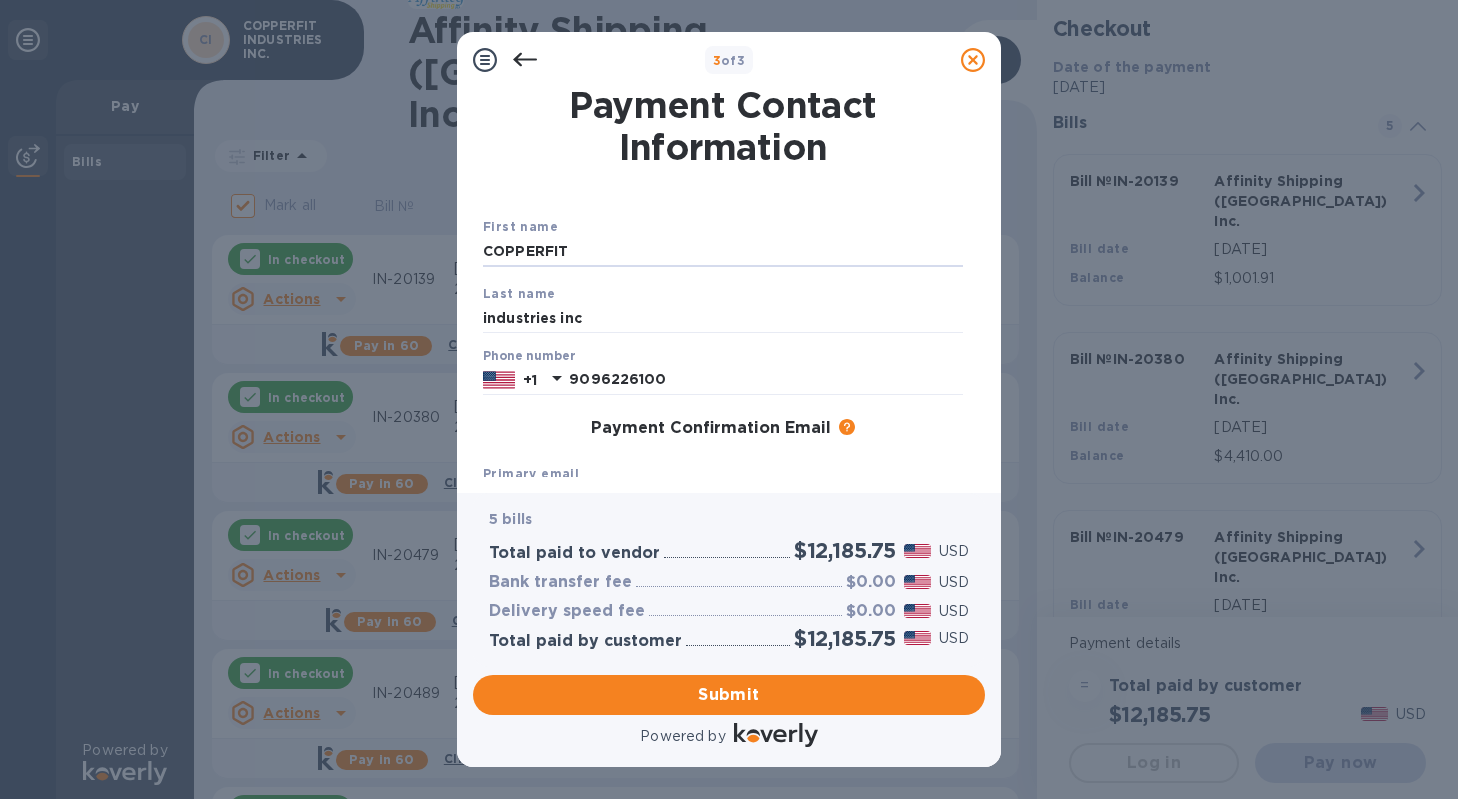 click on "Payment Confirmation Email The added email addresses will be used to send the payment confirmation." at bounding box center (723, 429) 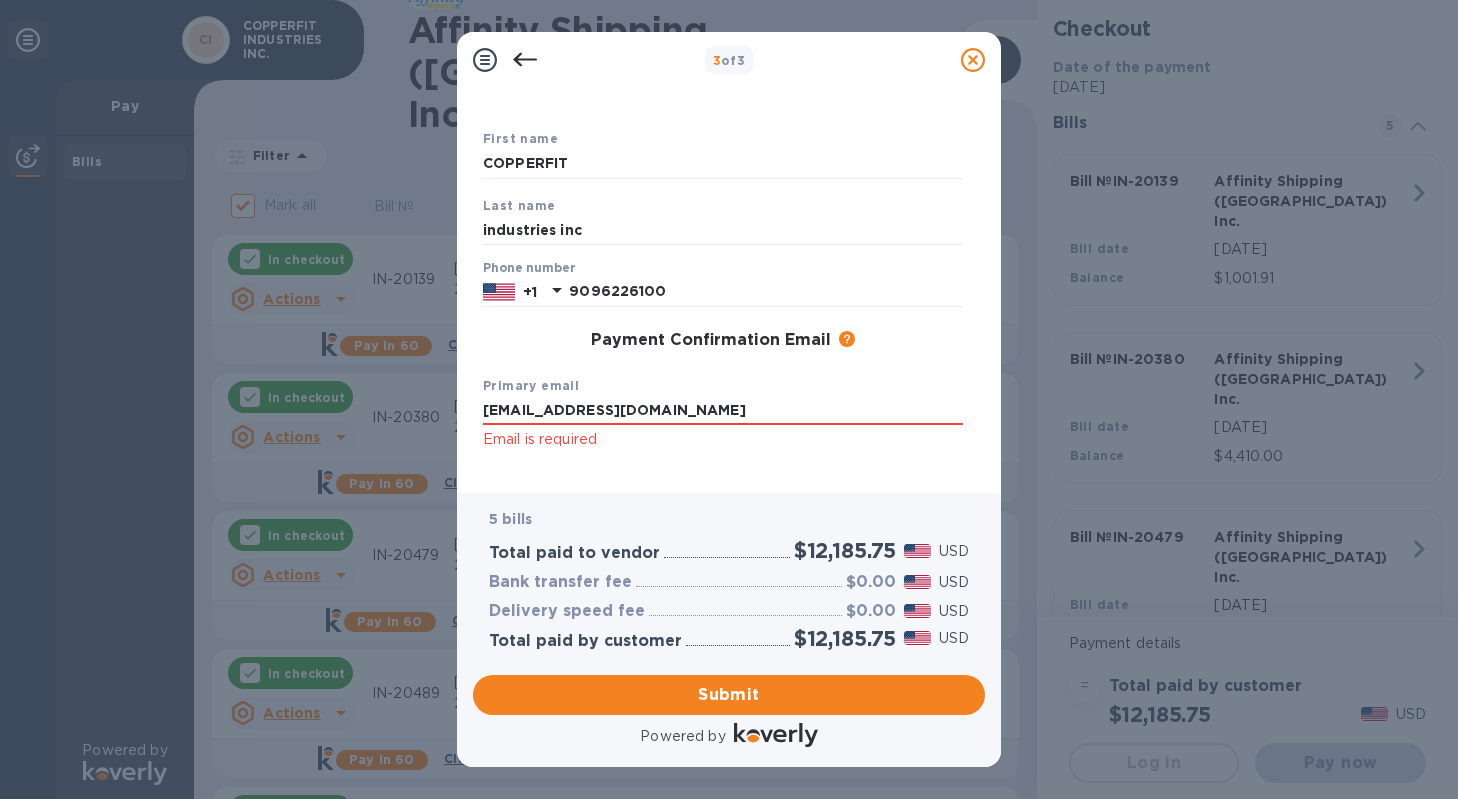 scroll, scrollTop: 252, scrollLeft: 0, axis: vertical 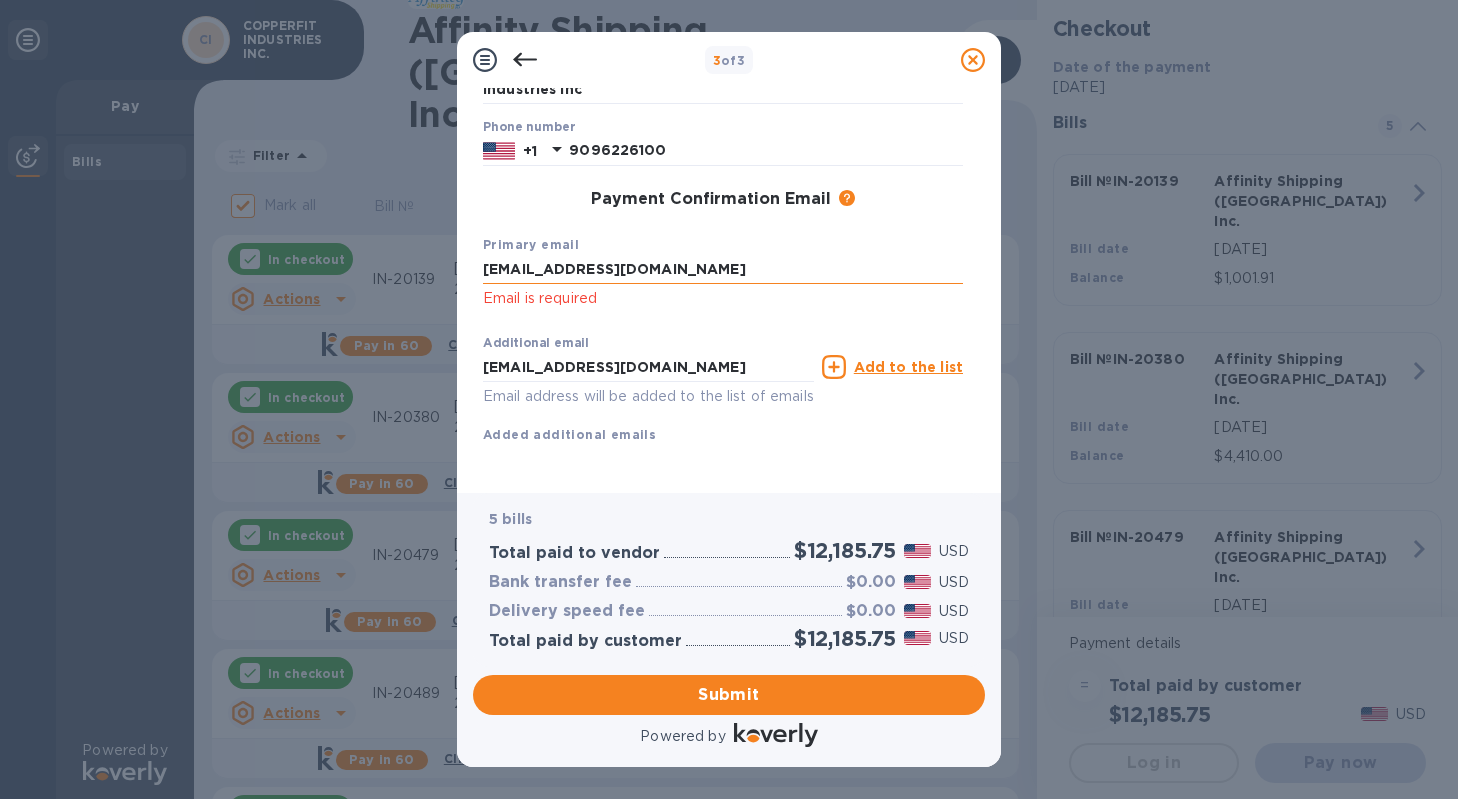 click on "ACCT@COPPERFIT.COM" at bounding box center [723, 270] 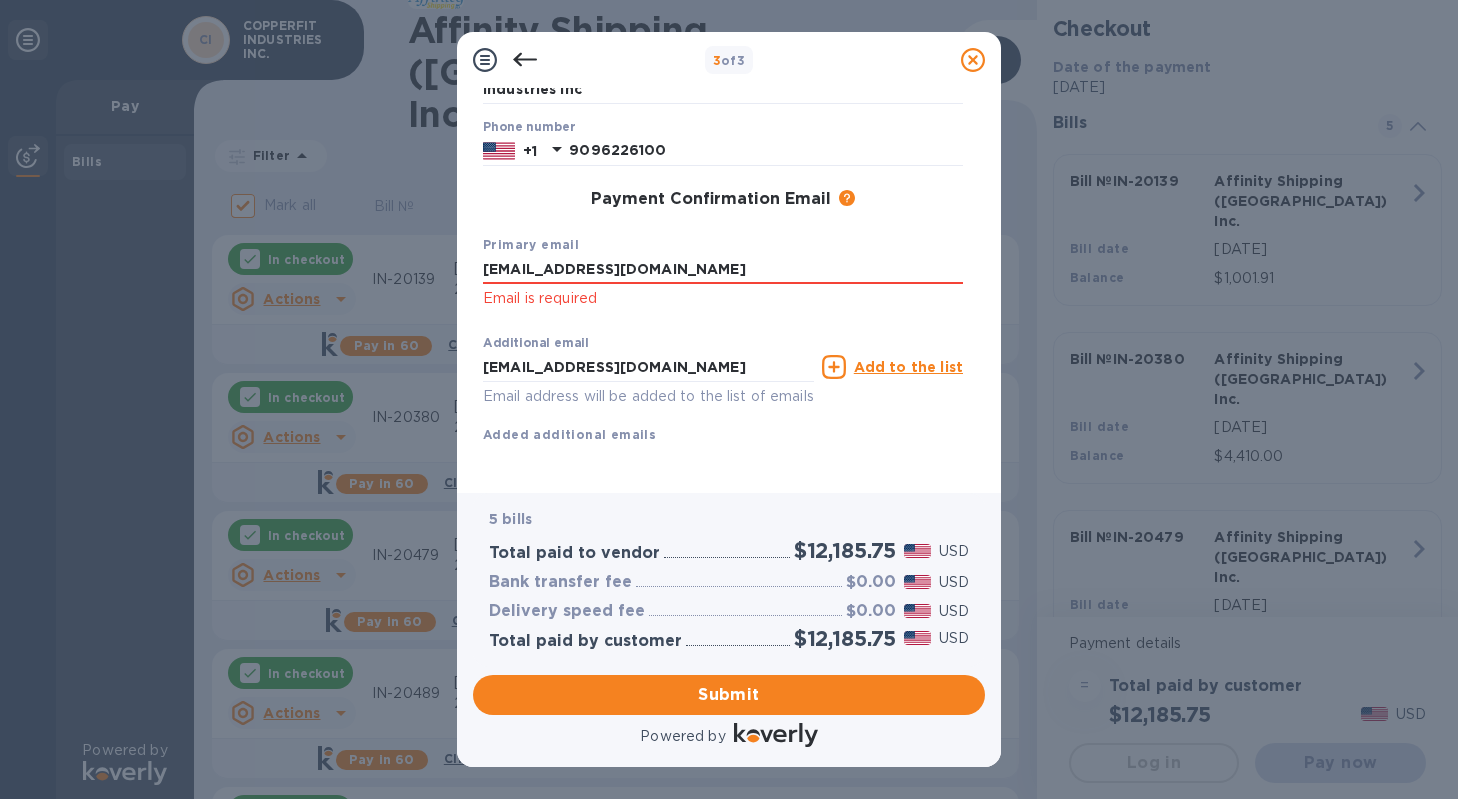 drag, startPoint x: 639, startPoint y: 251, endPoint x: 80, endPoint y: 254, distance: 559.00806 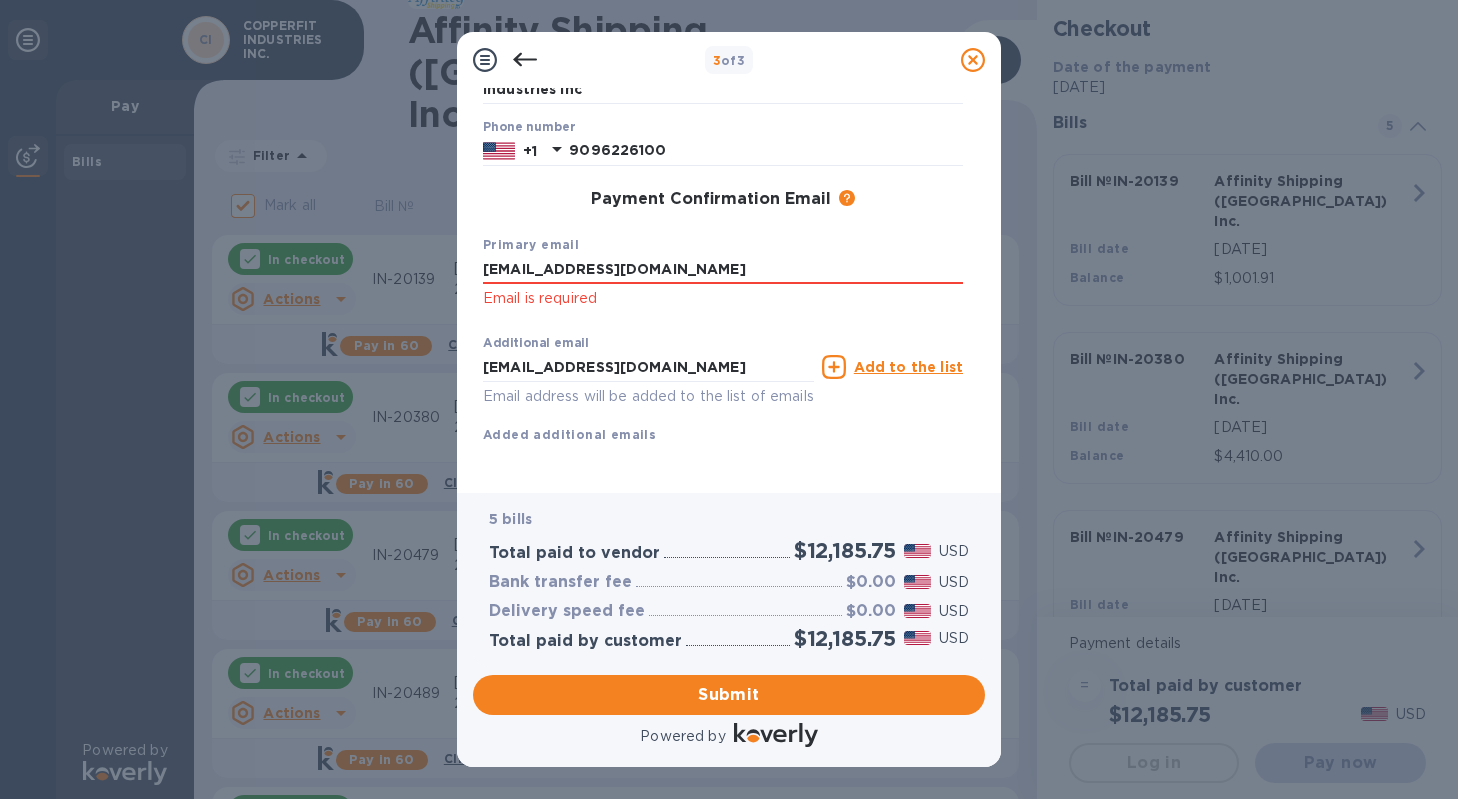 type on "ACCT@COPPERFIT.COM" 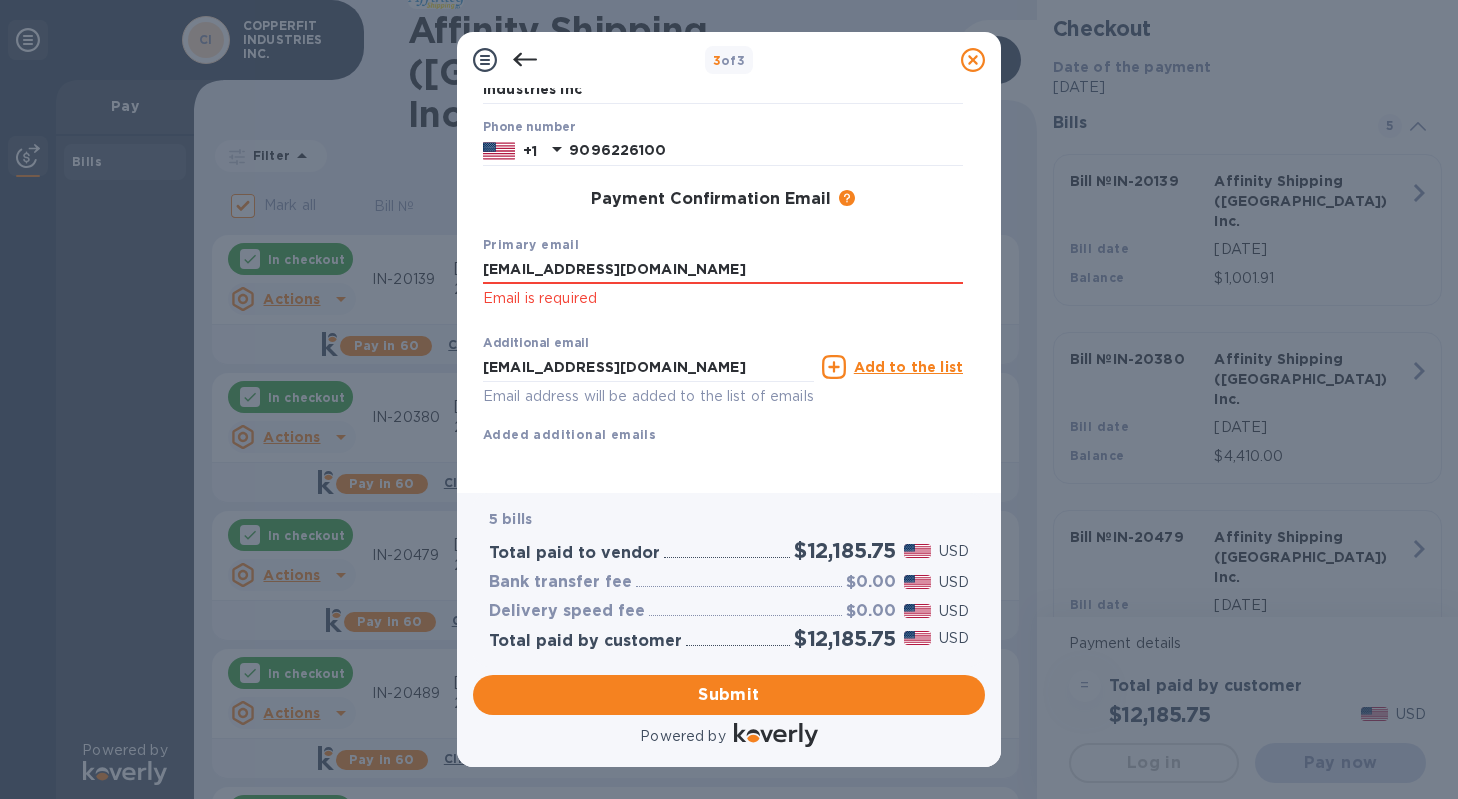 click on "Submit" at bounding box center [0, 0] 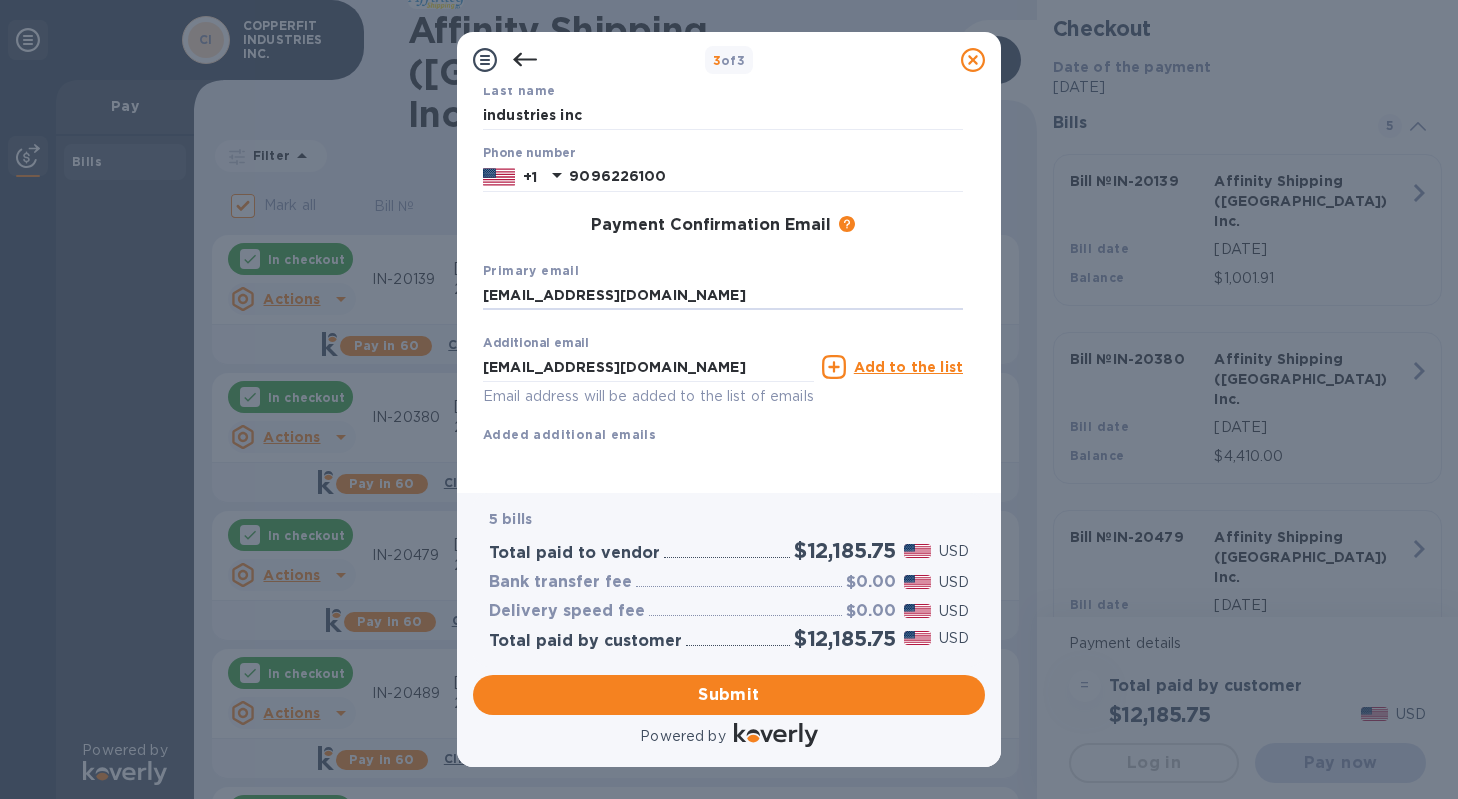 scroll, scrollTop: 226, scrollLeft: 0, axis: vertical 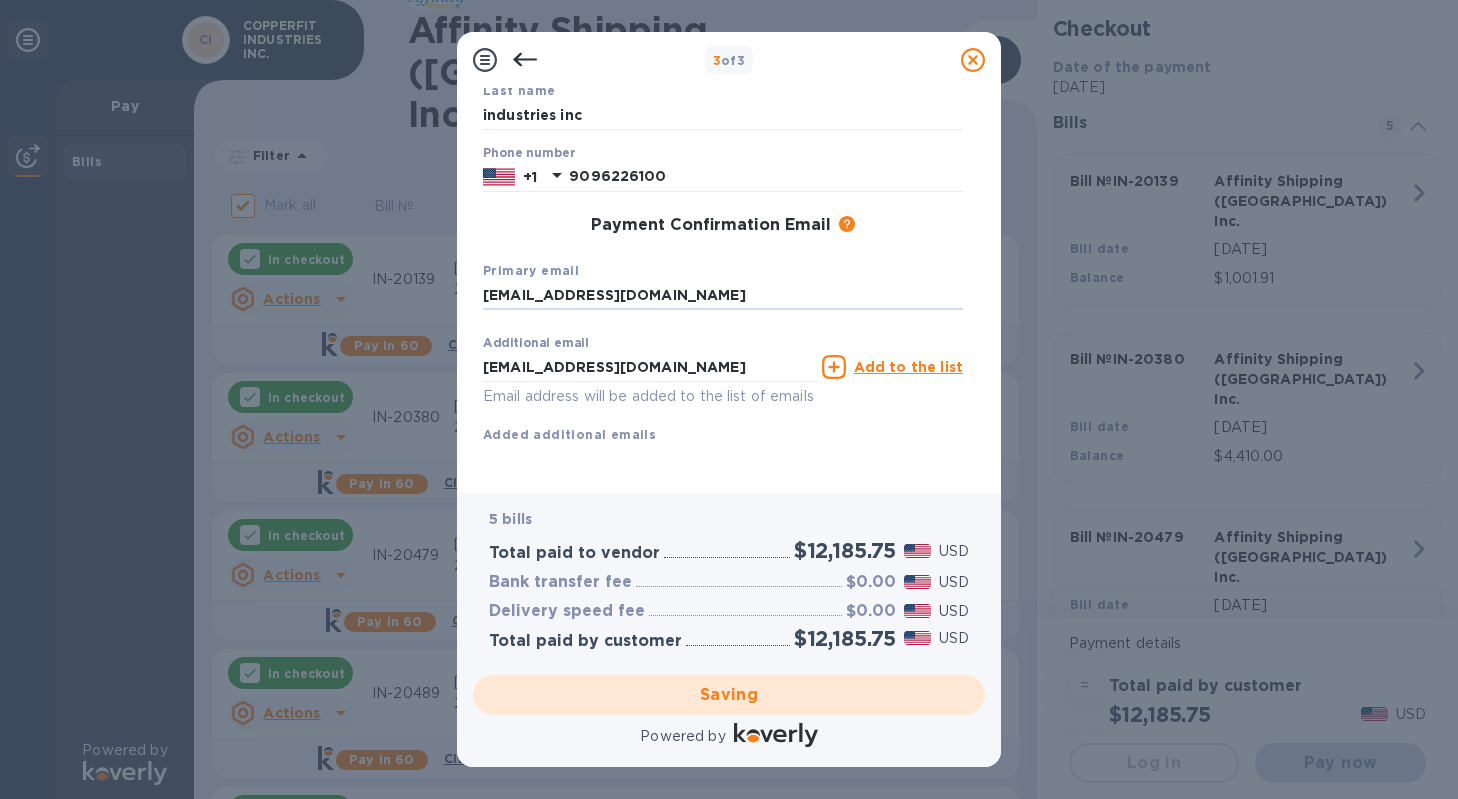 click on "First name COPPERFIT Last name industries inc Phone number +1 9096226100 Payment Confirmation Email The added email addresses will be used to send the payment confirmation. Primary email ACCT@COPPERFIT.COM Additional email ACCT@COPPERFIT.COM Email address will be added to the list of emails Add to the list Added additional emails Saving" at bounding box center (723, 245) 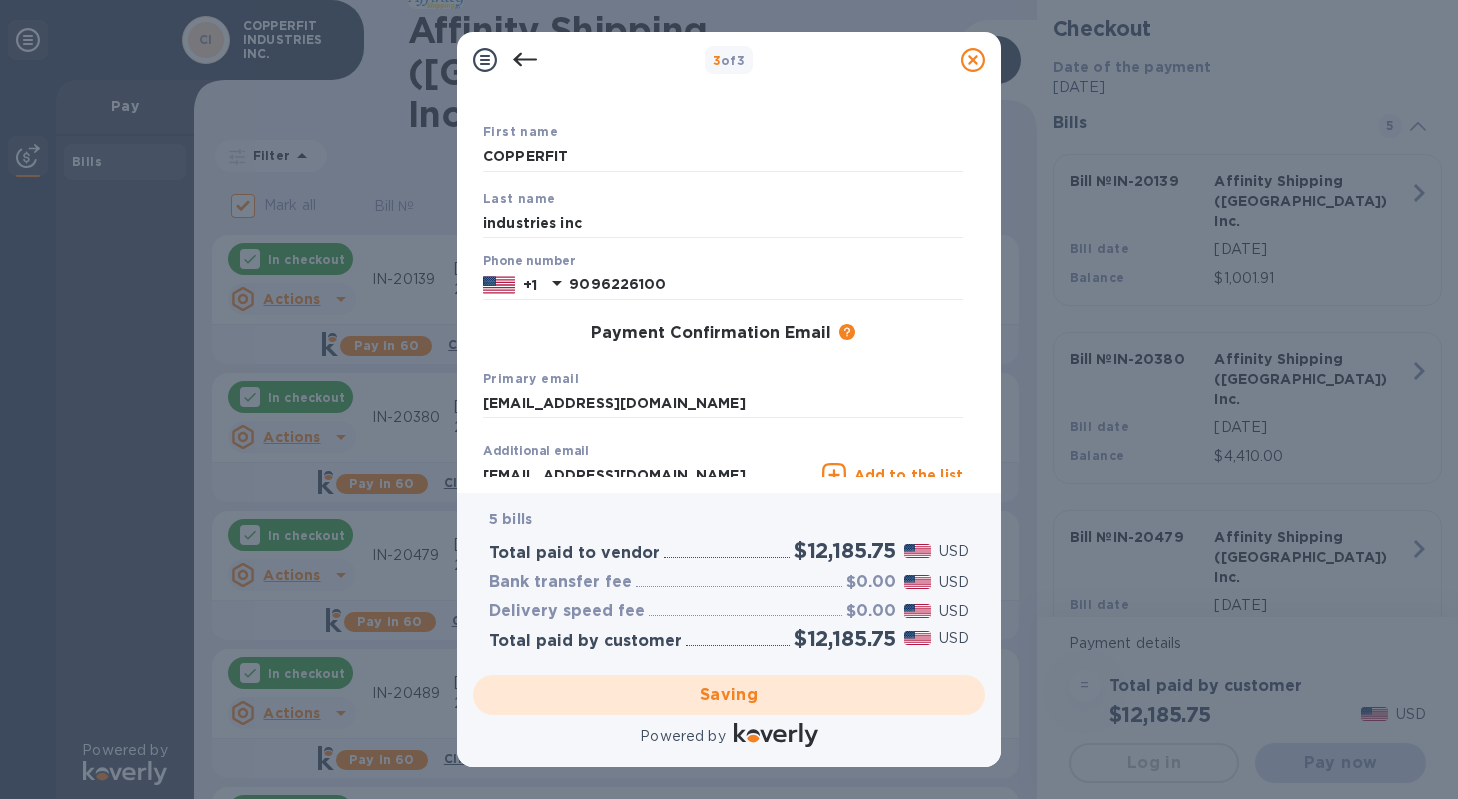 scroll, scrollTop: 226, scrollLeft: 0, axis: vertical 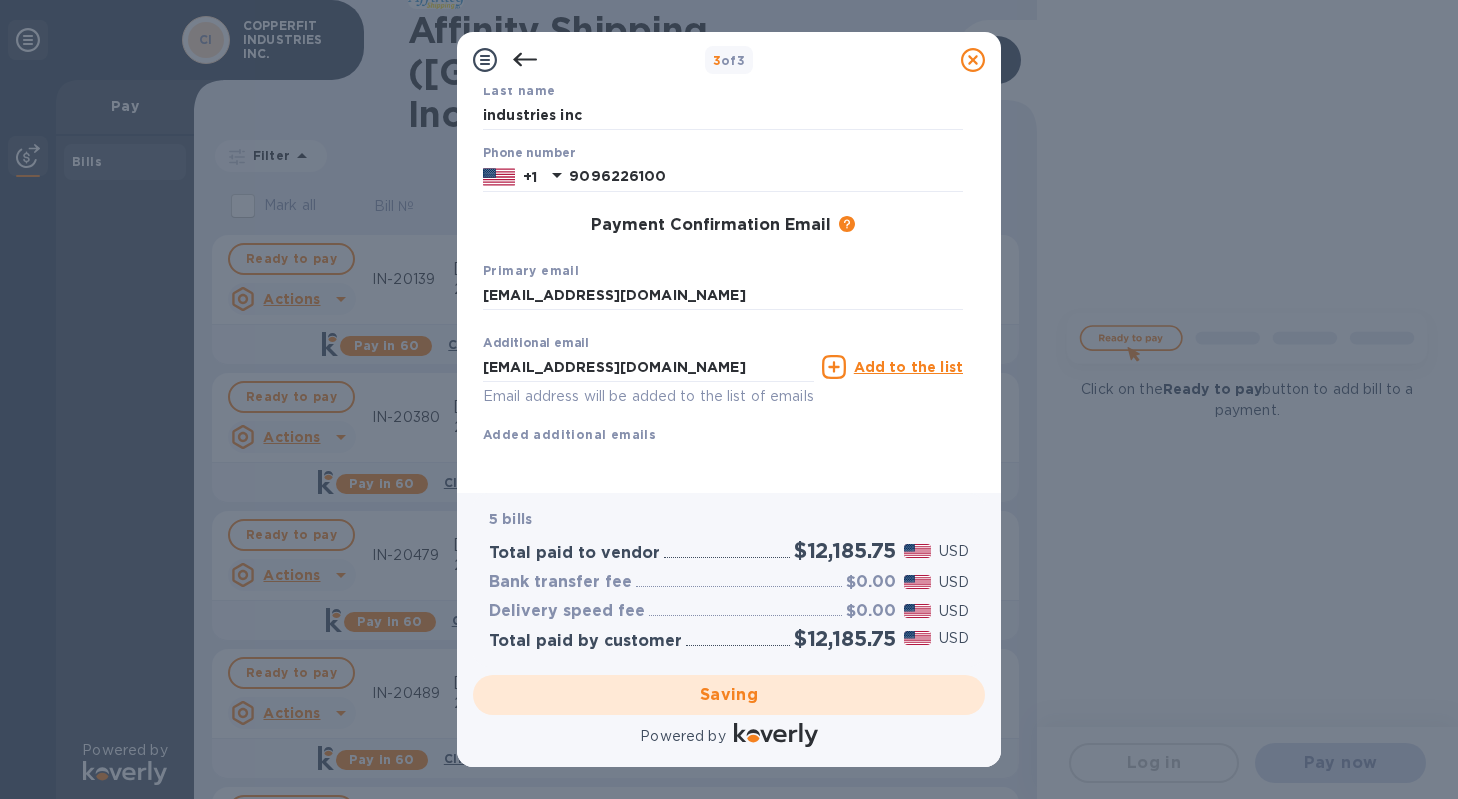 checkbox on "false" 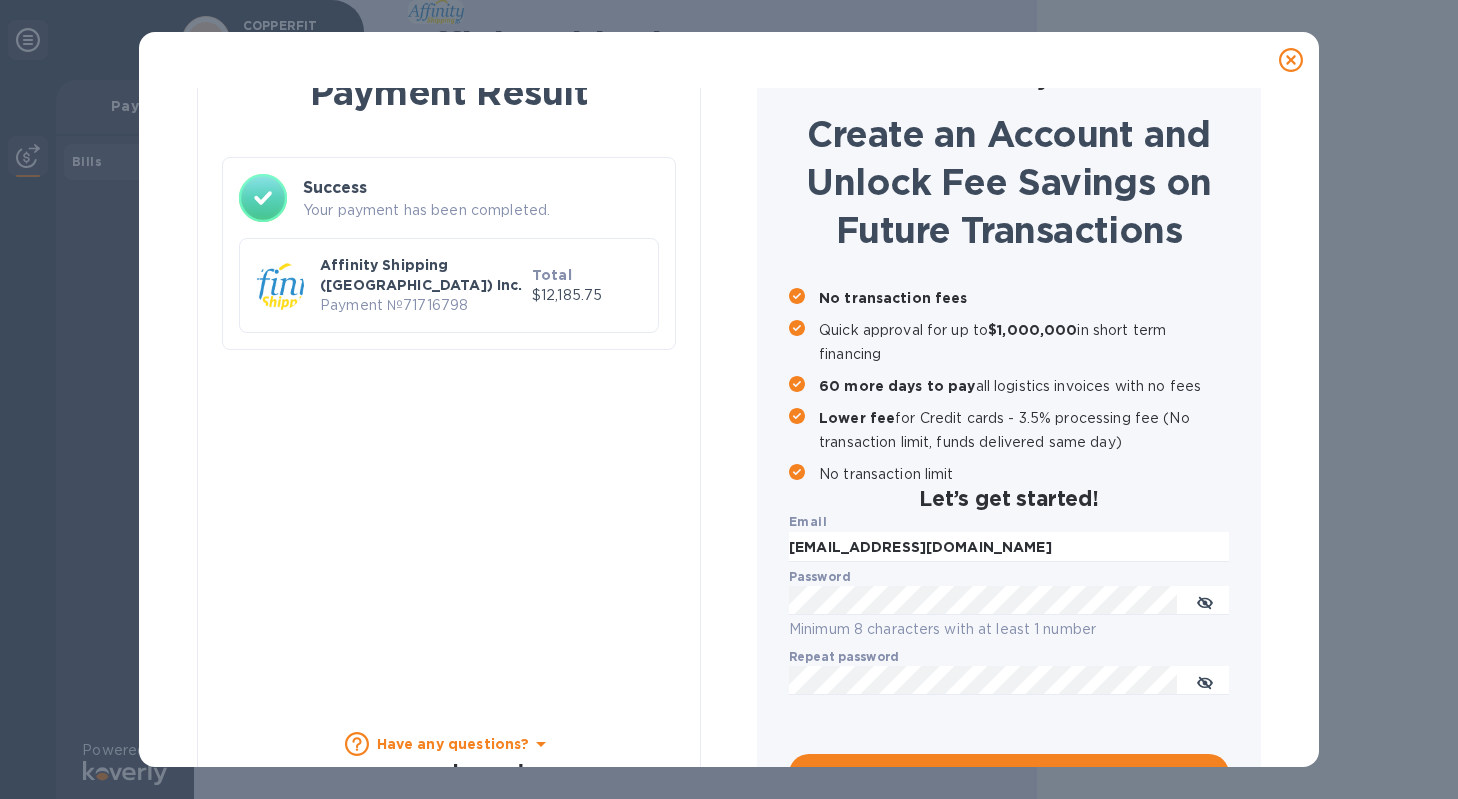scroll, scrollTop: 0, scrollLeft: 0, axis: both 